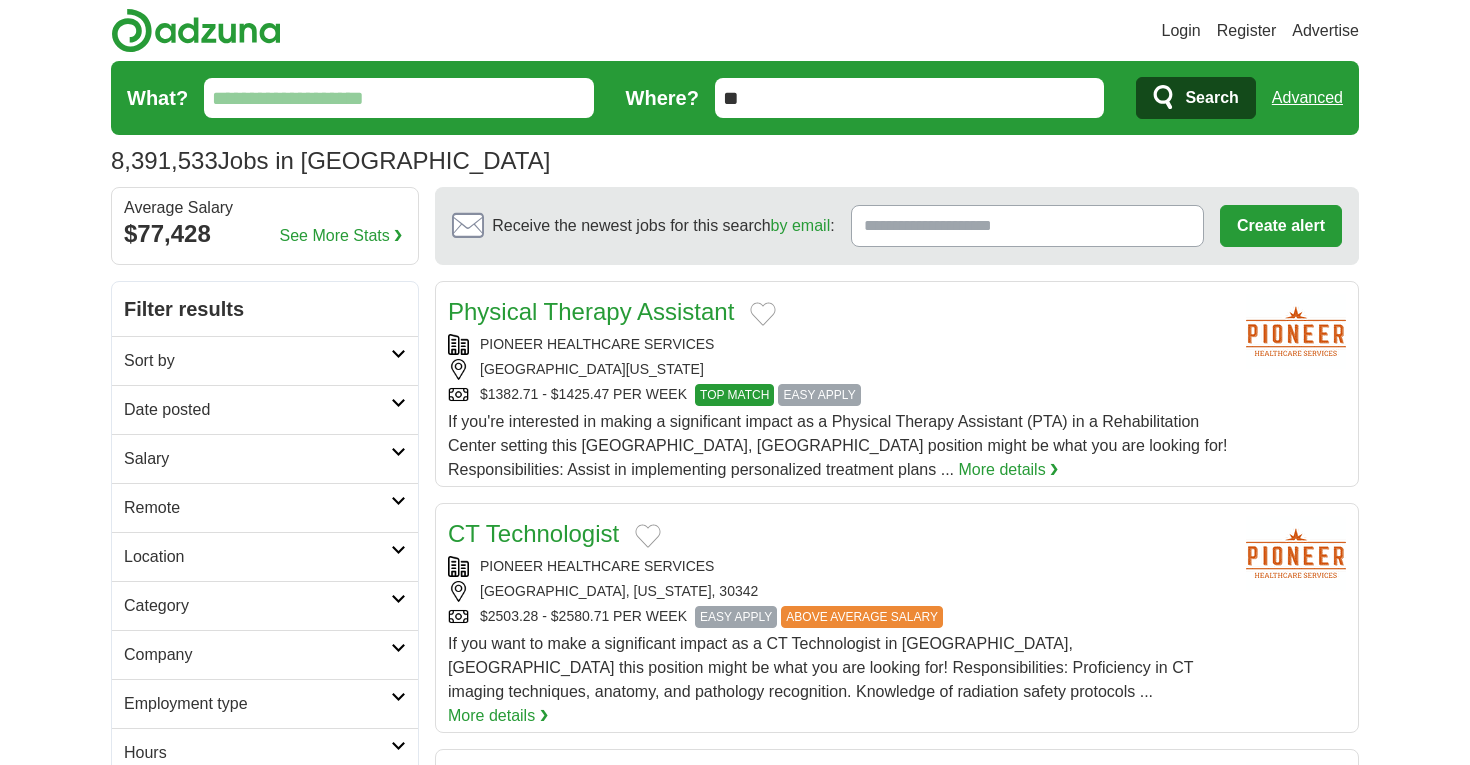 scroll, scrollTop: 17, scrollLeft: 0, axis: vertical 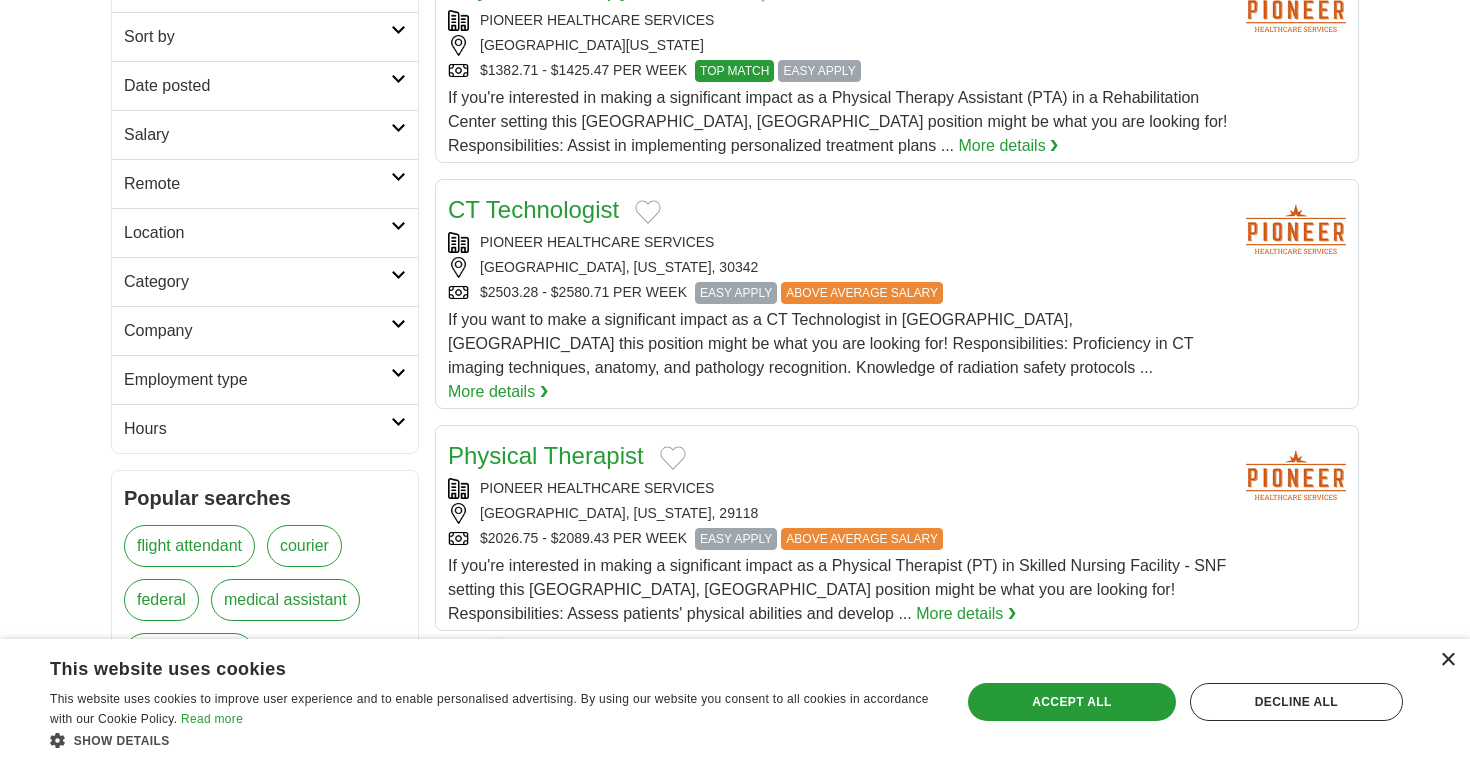 click on "×" at bounding box center [1447, 660] 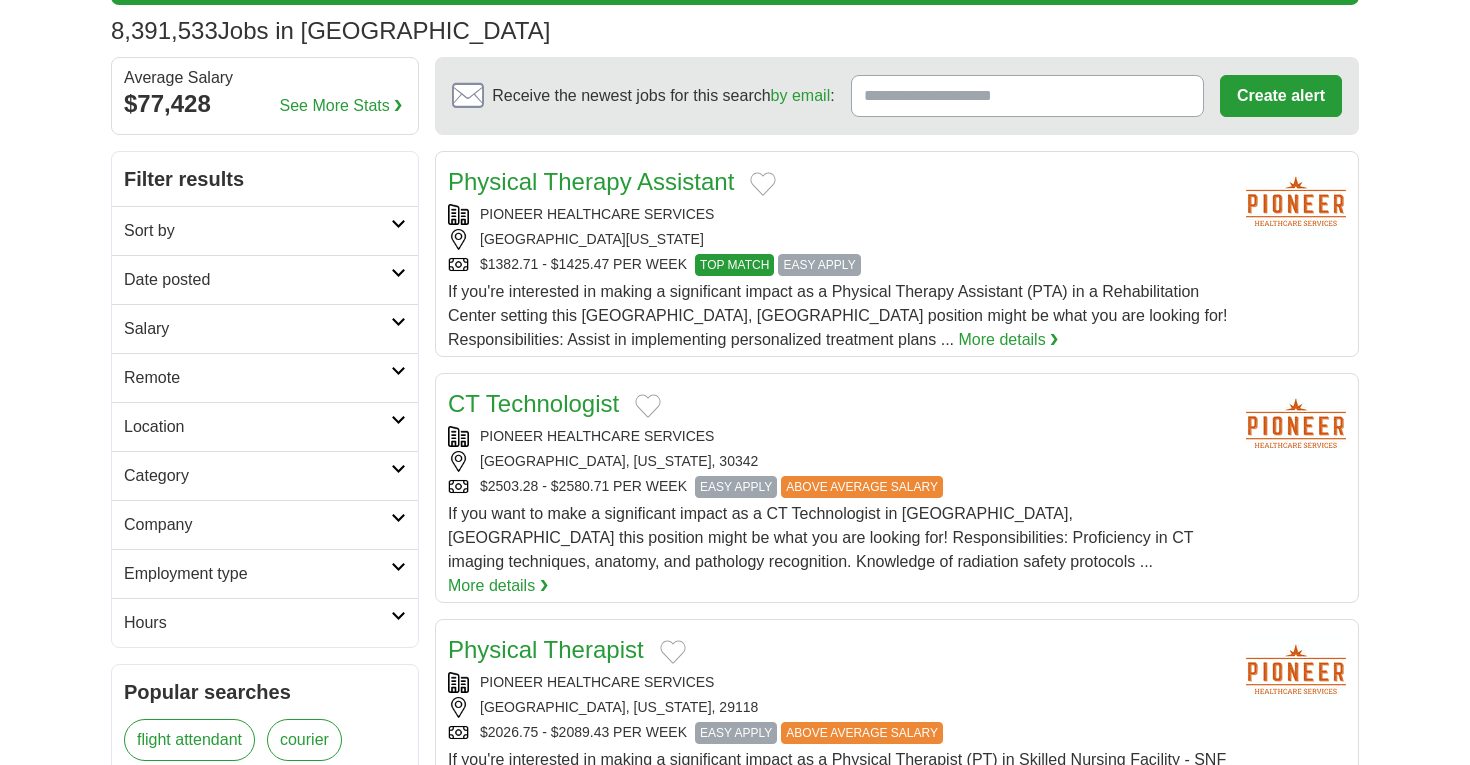 scroll, scrollTop: 0, scrollLeft: 0, axis: both 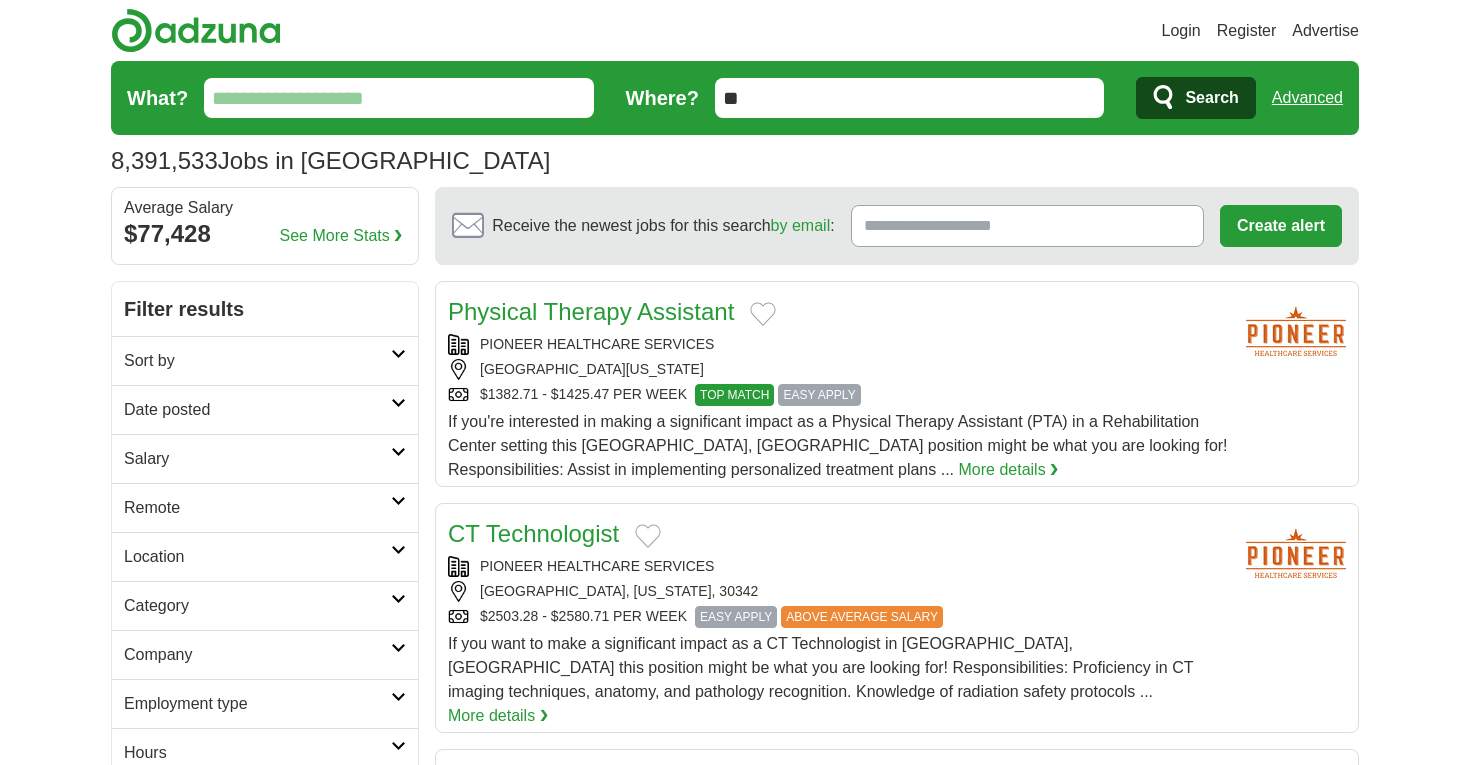 click on "Sort by" at bounding box center [257, 361] 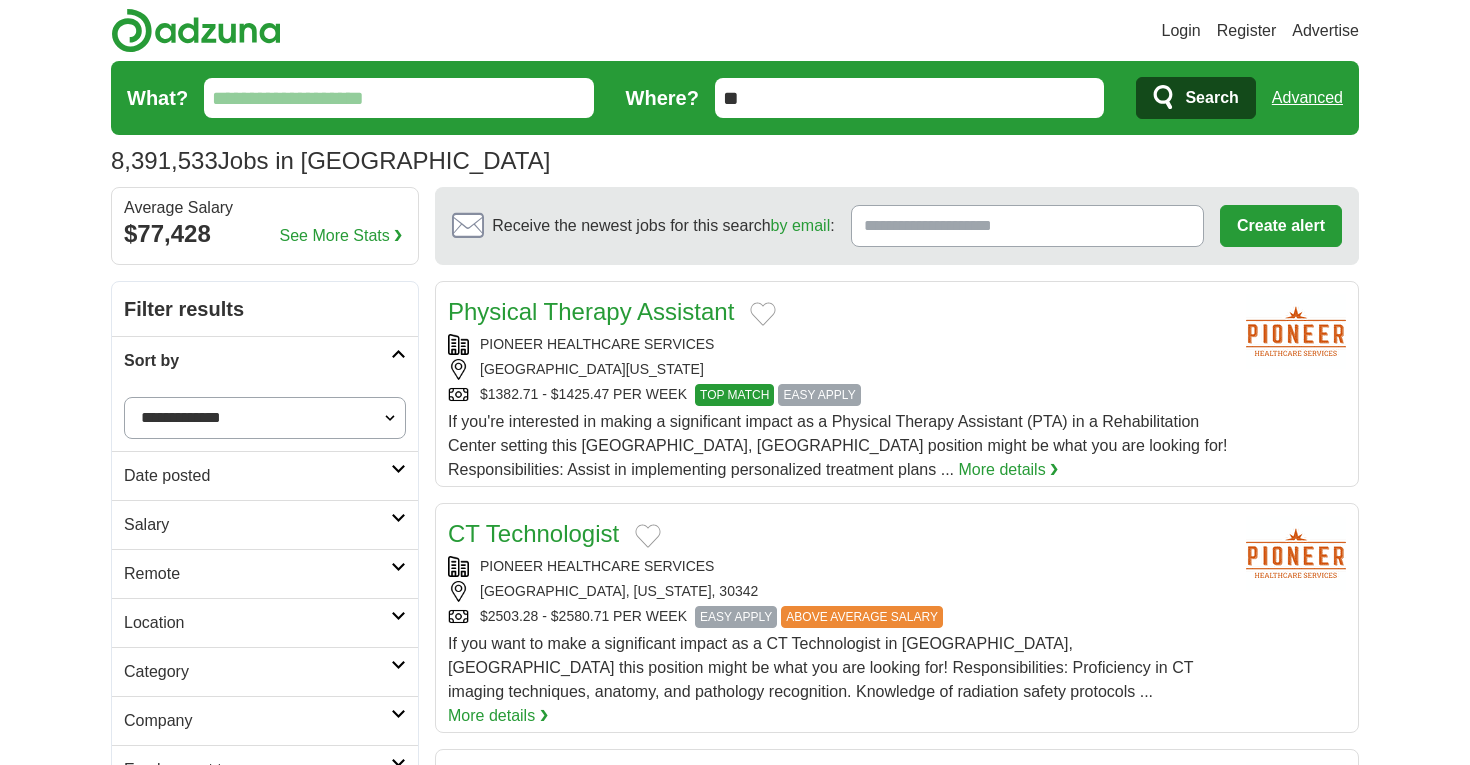 click on "Sort by" at bounding box center [257, 361] 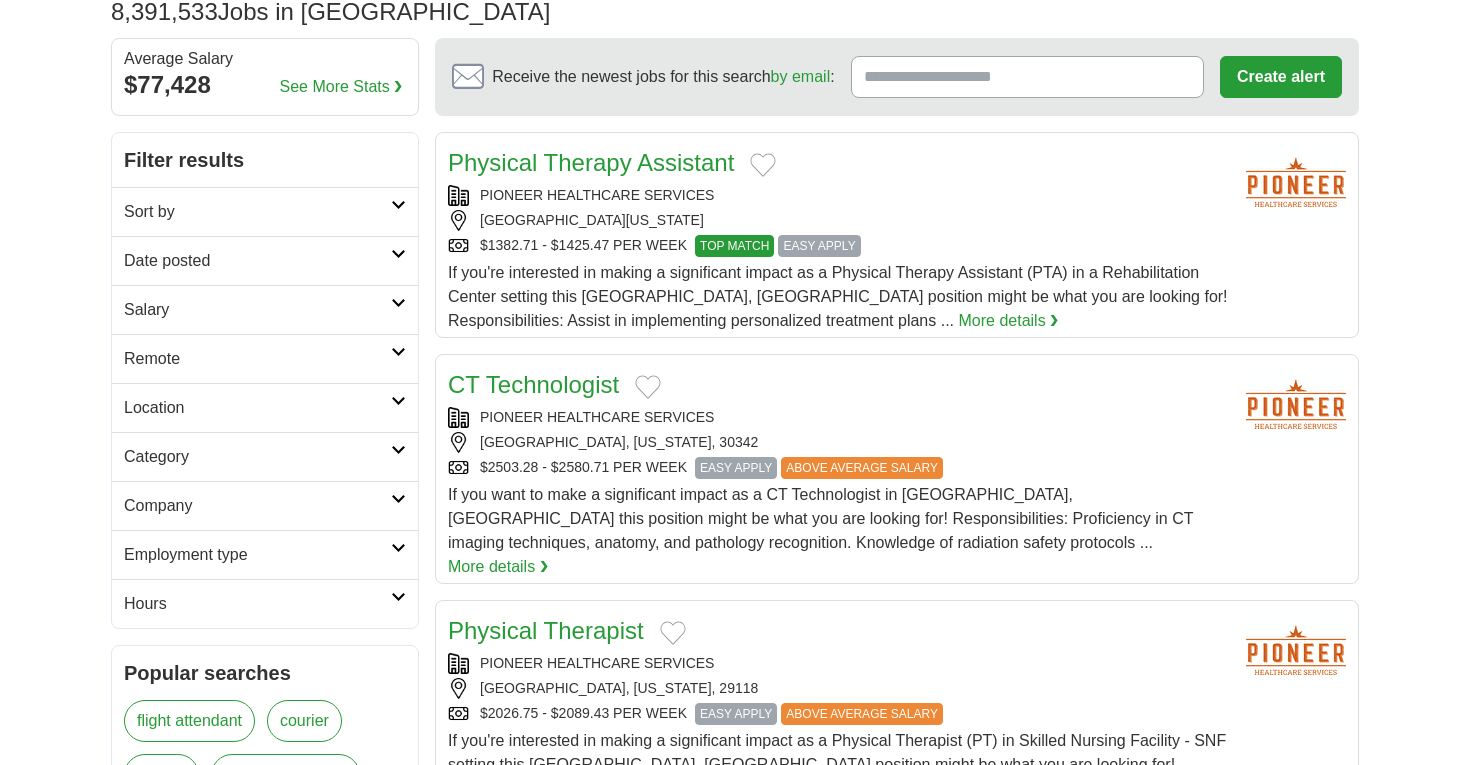 scroll, scrollTop: 148, scrollLeft: 0, axis: vertical 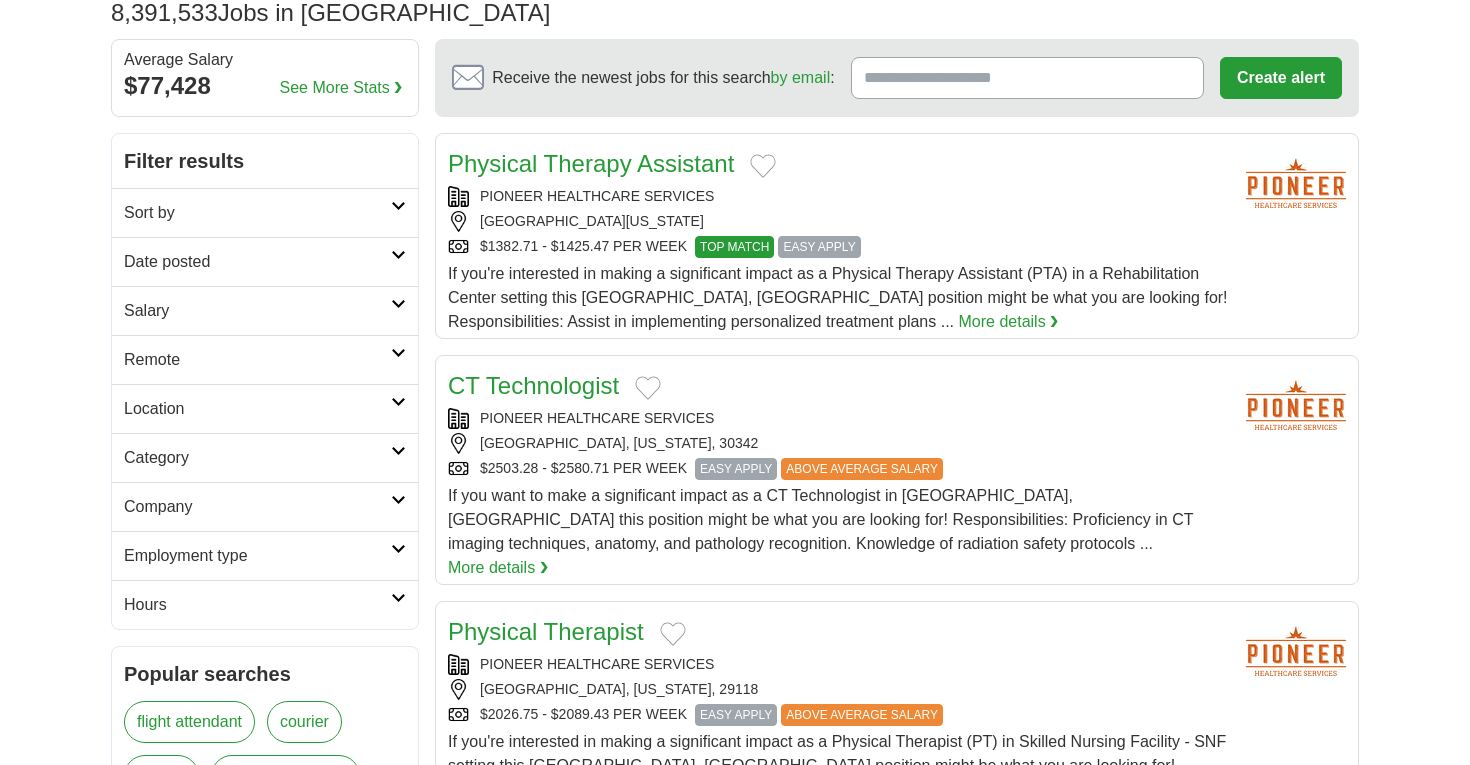 click on "Company" at bounding box center [257, 507] 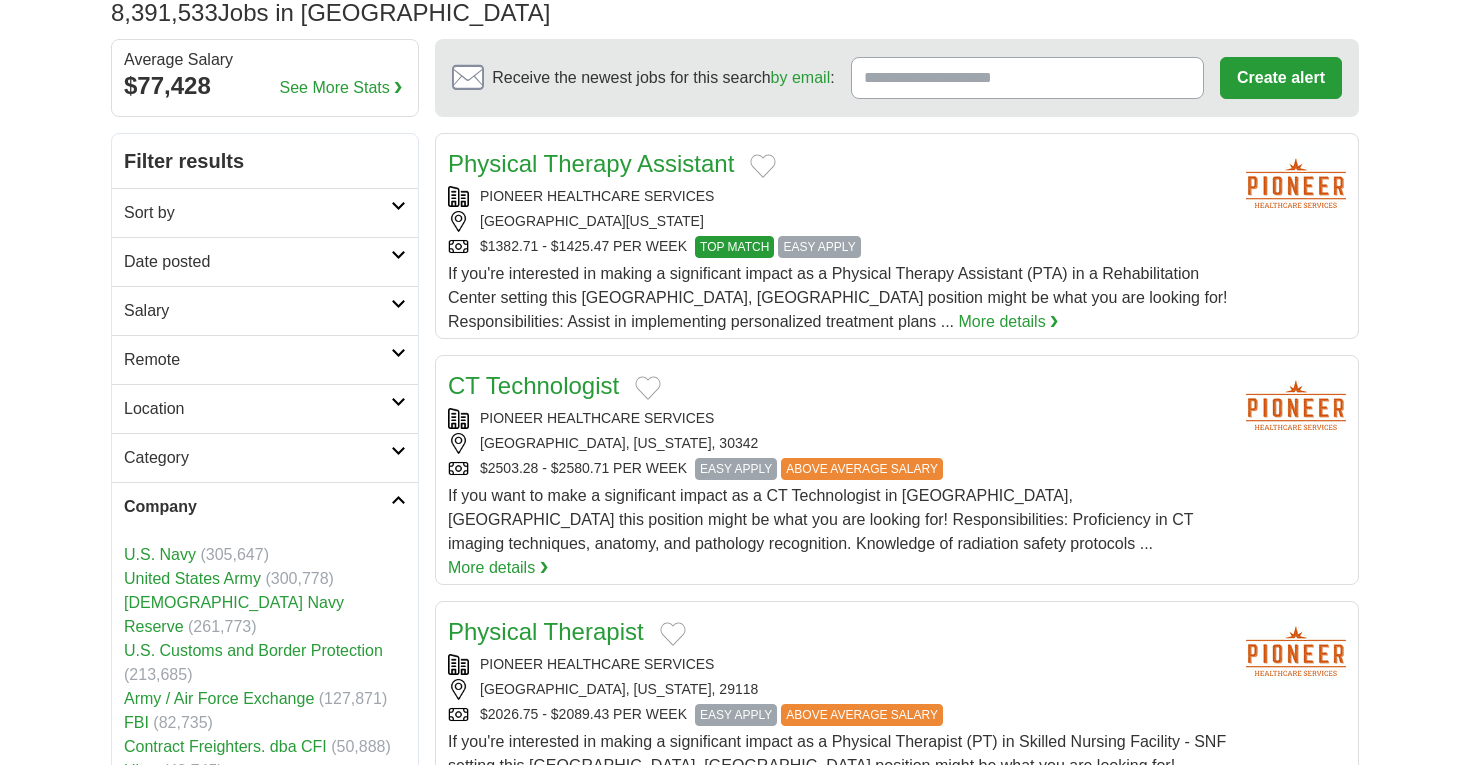 click on "Company" at bounding box center (257, 507) 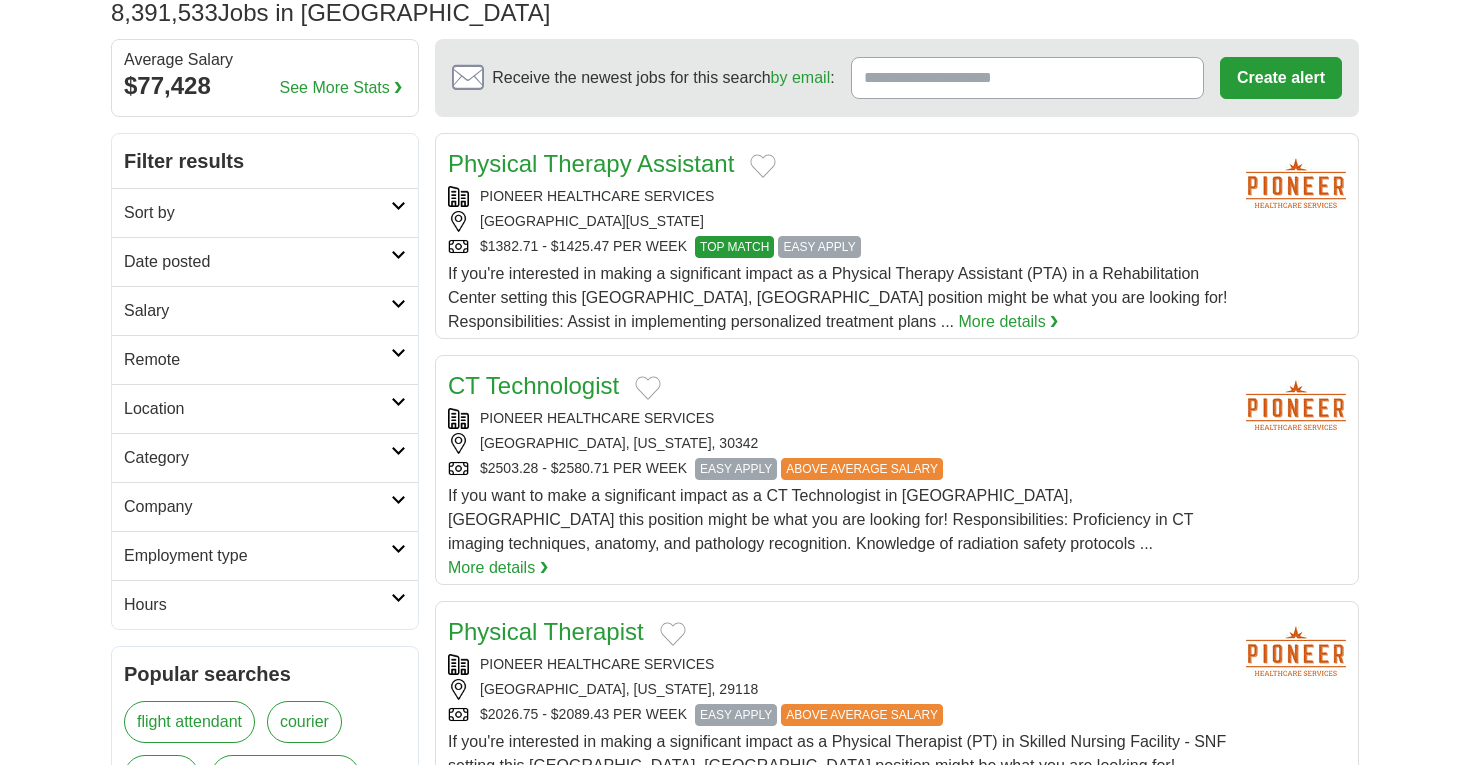 click on "Category" at bounding box center (257, 458) 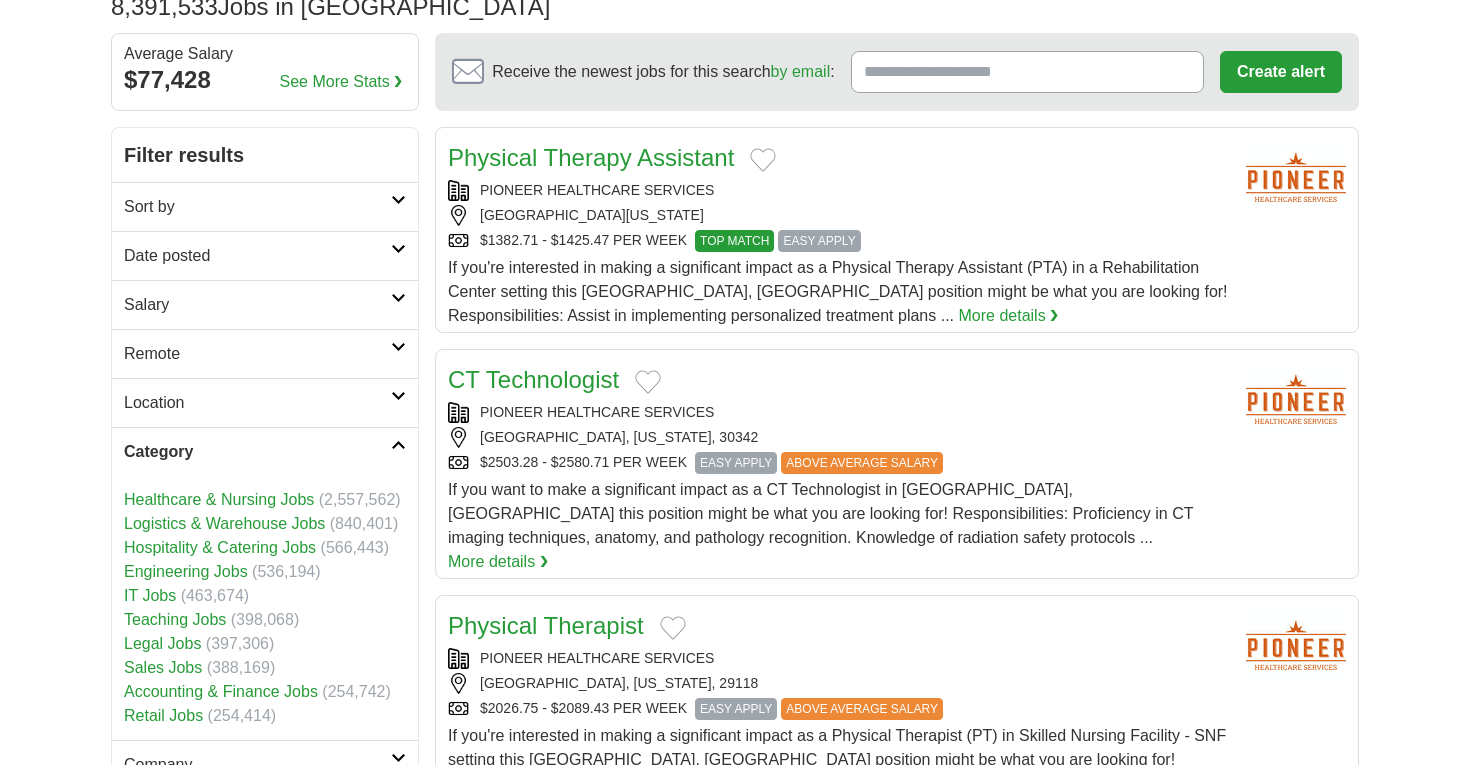 scroll, scrollTop: 155, scrollLeft: 0, axis: vertical 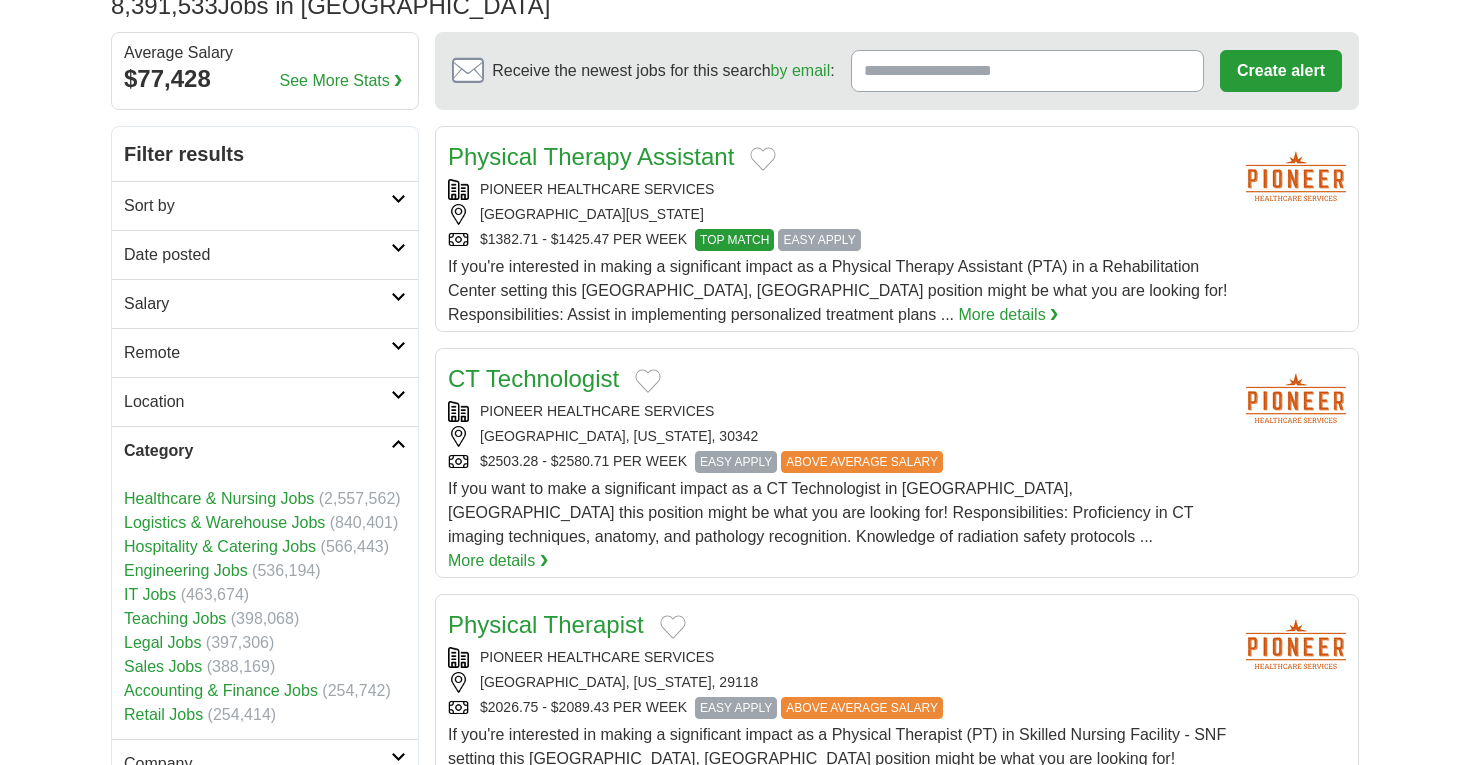 click at bounding box center [398, 444] 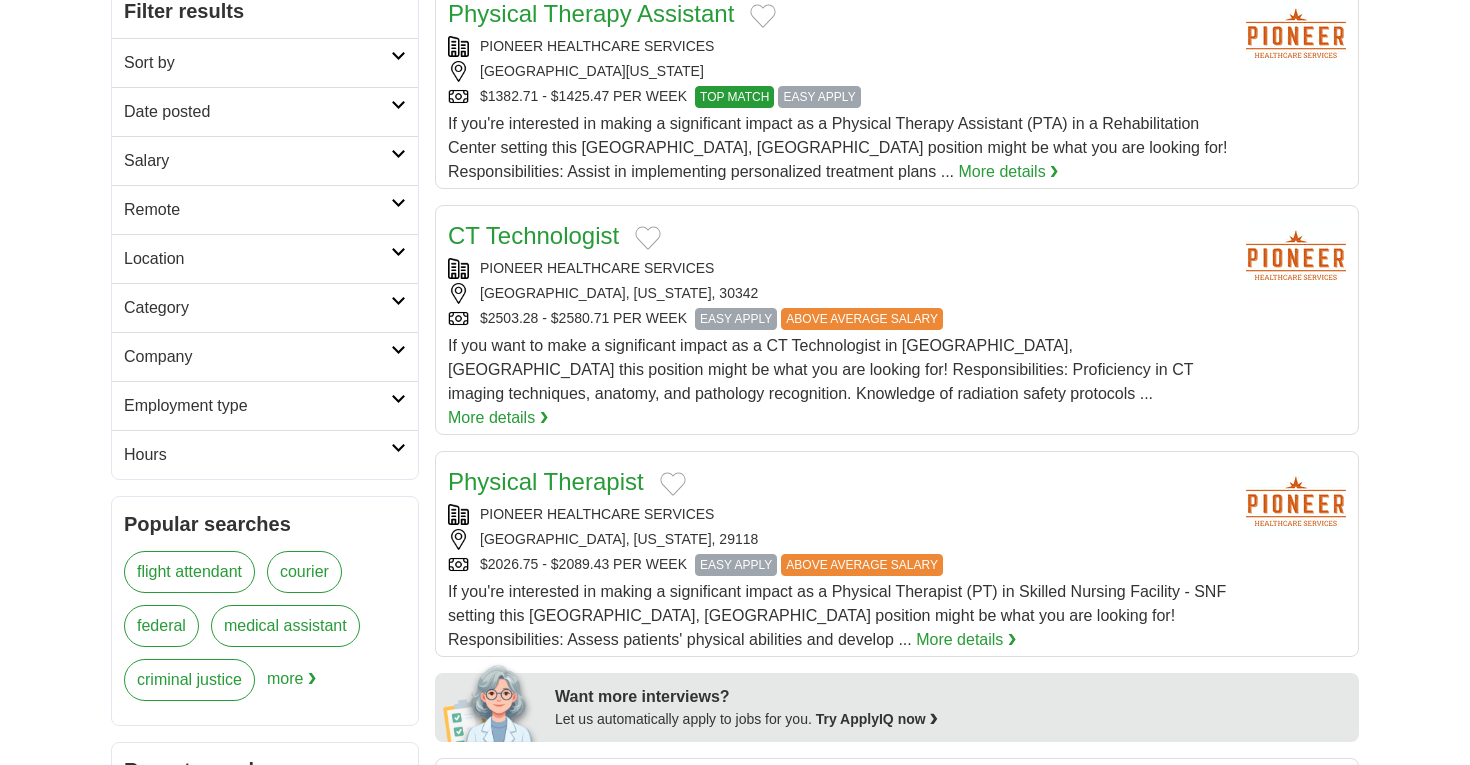 scroll, scrollTop: 297, scrollLeft: 0, axis: vertical 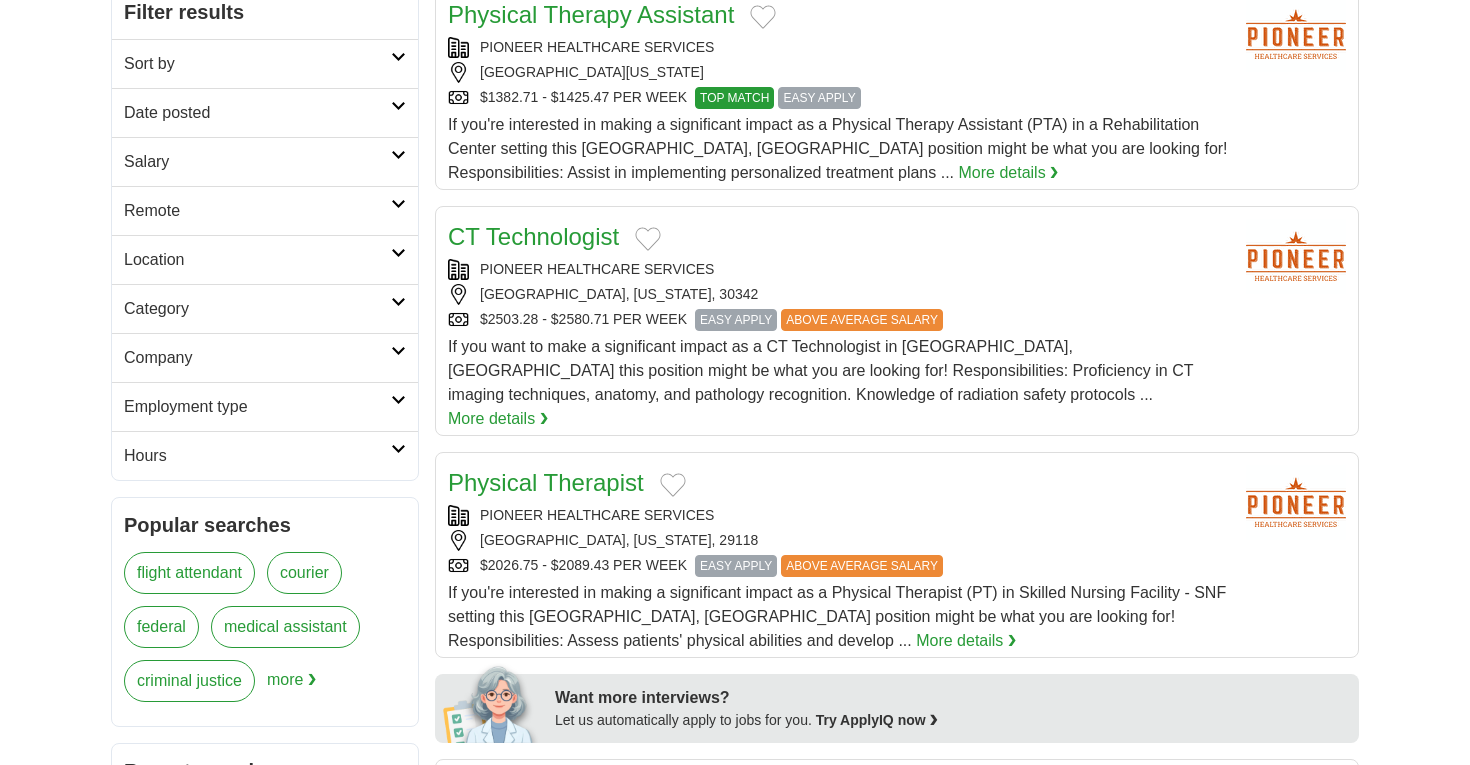 click on "Hours" at bounding box center [257, 456] 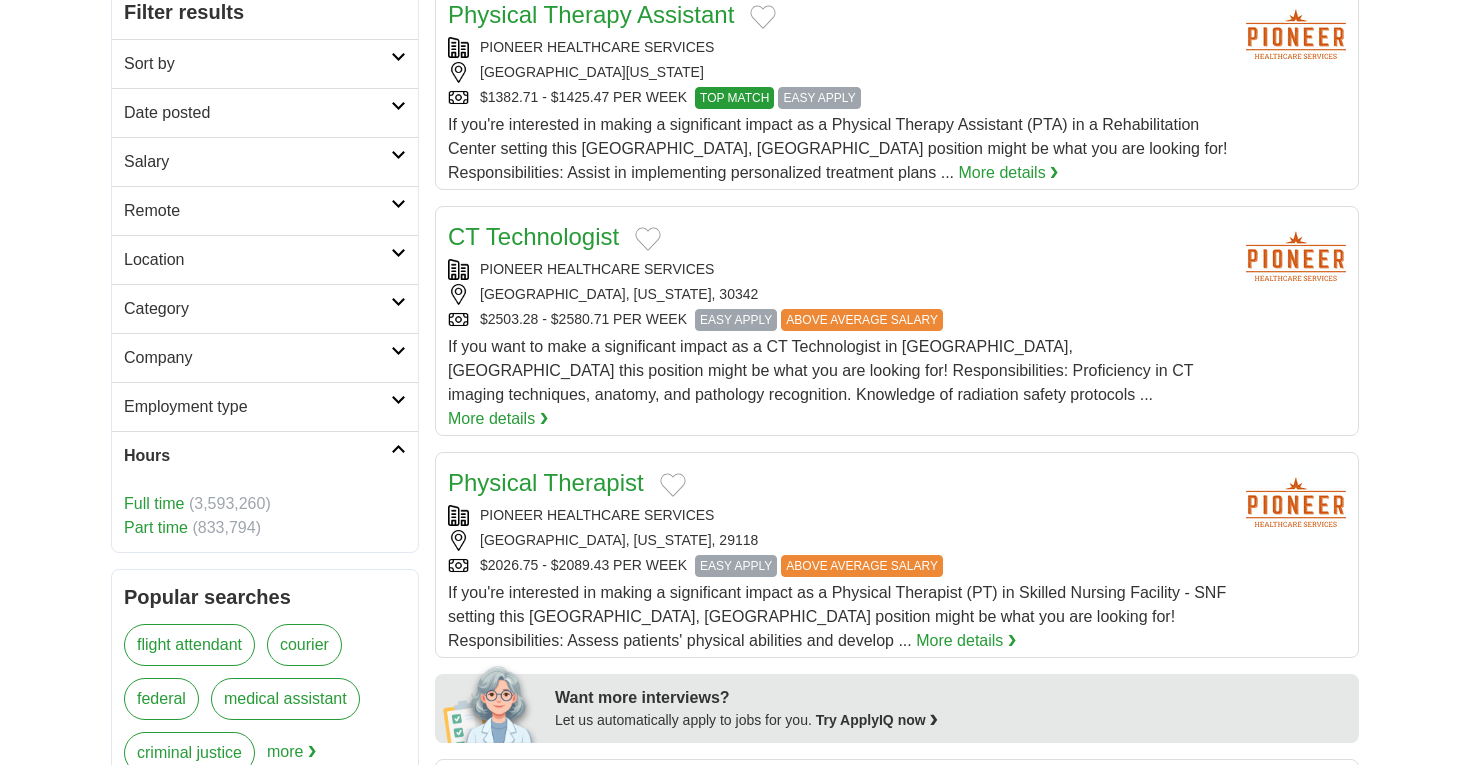 click on "Hours" at bounding box center (257, 456) 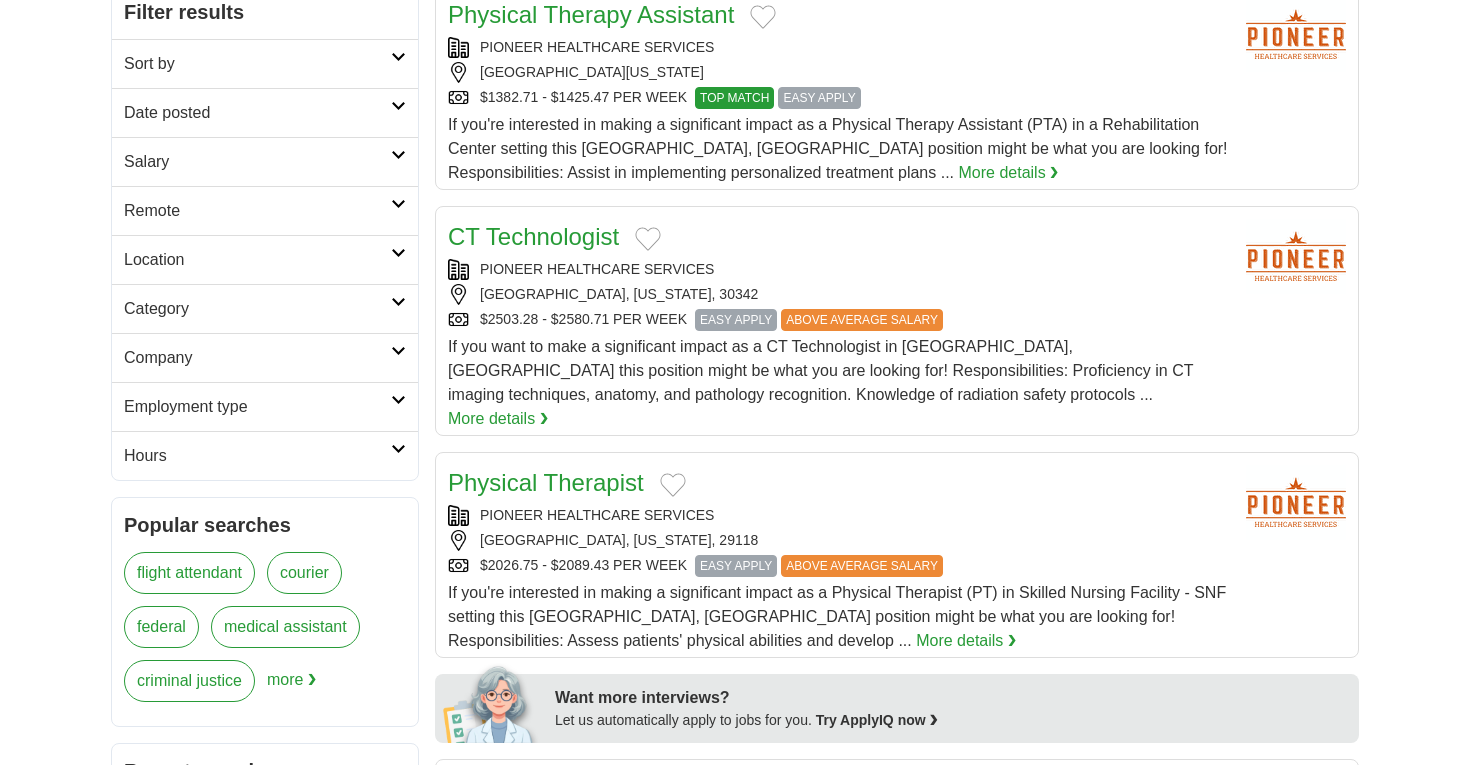 click on "Employment type" at bounding box center [257, 407] 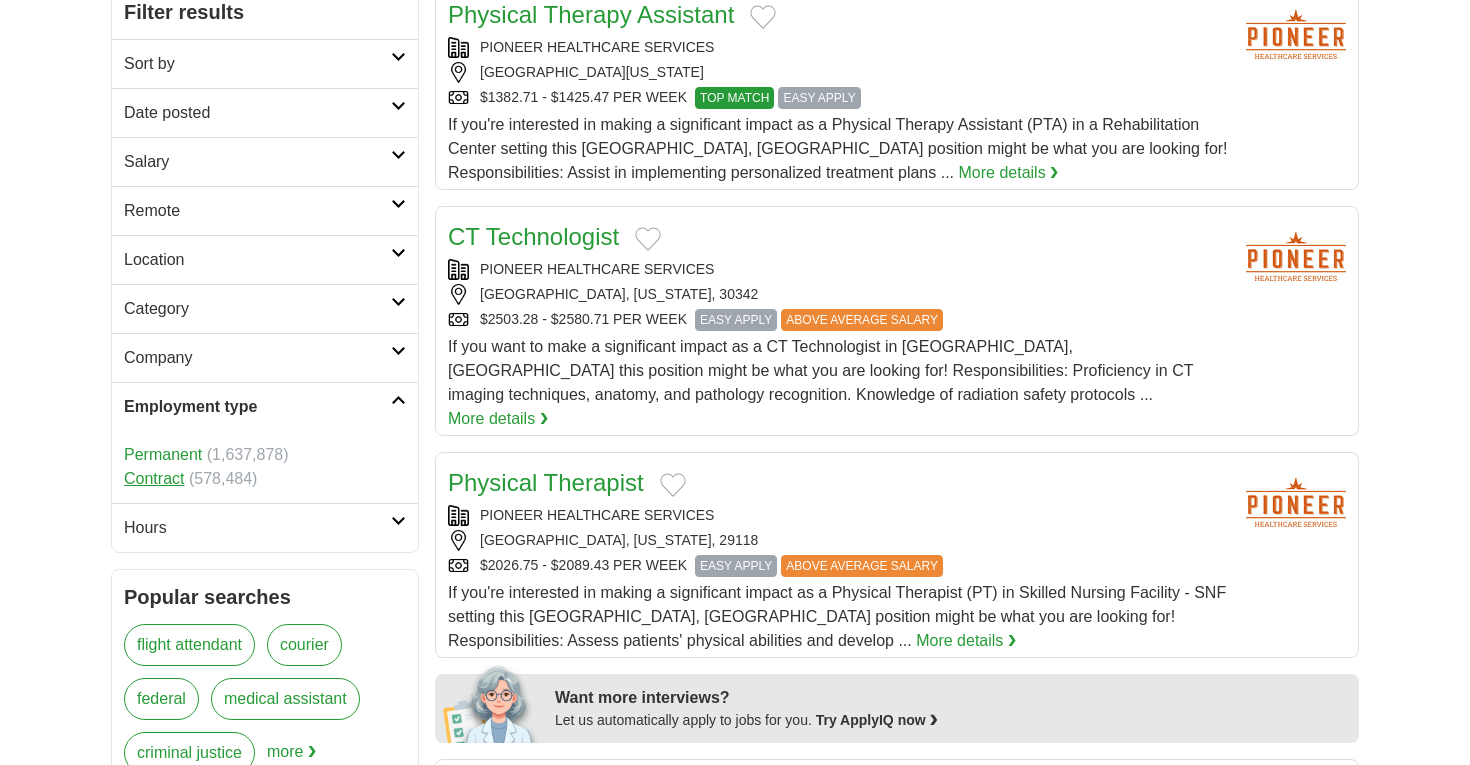 click on "Contract" at bounding box center (154, 478) 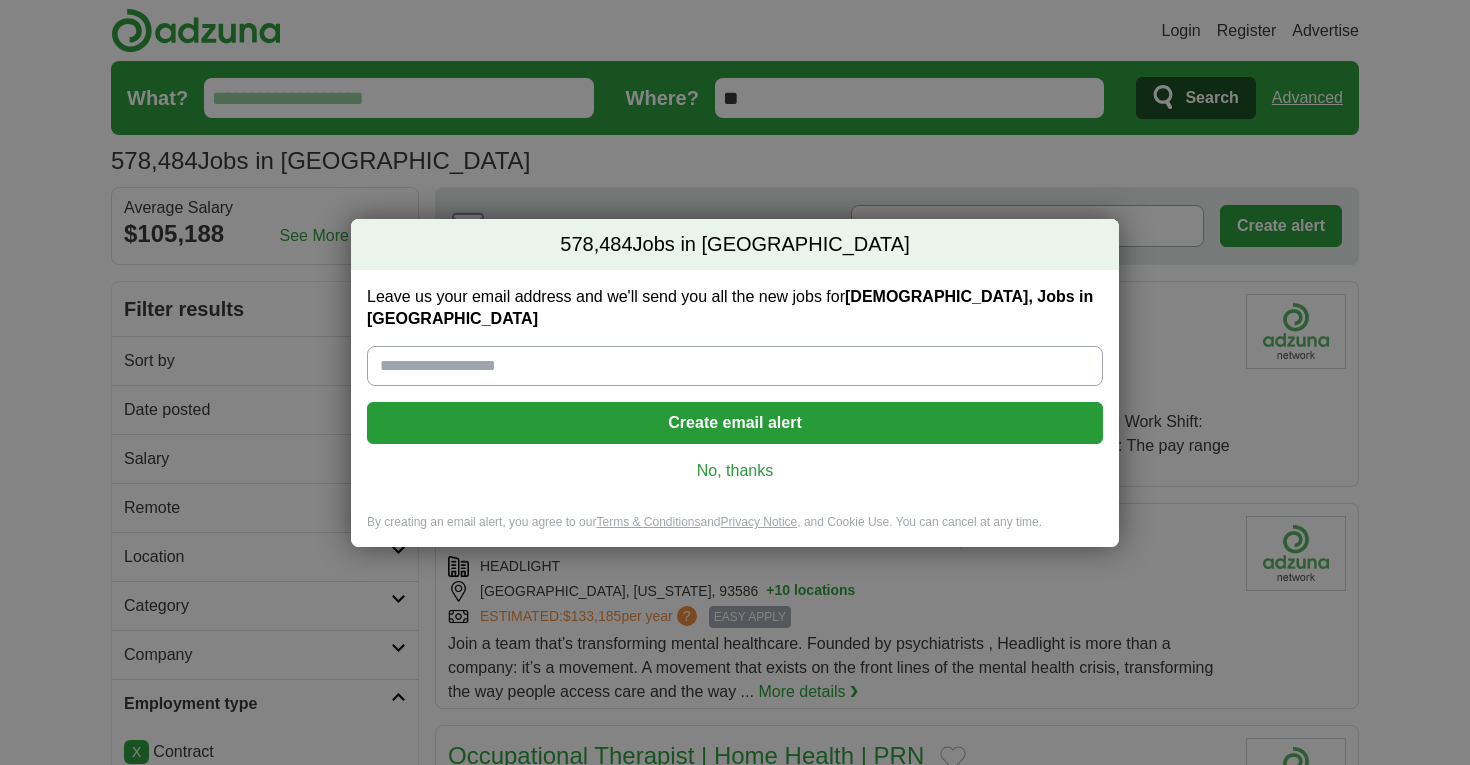 scroll, scrollTop: 0, scrollLeft: 0, axis: both 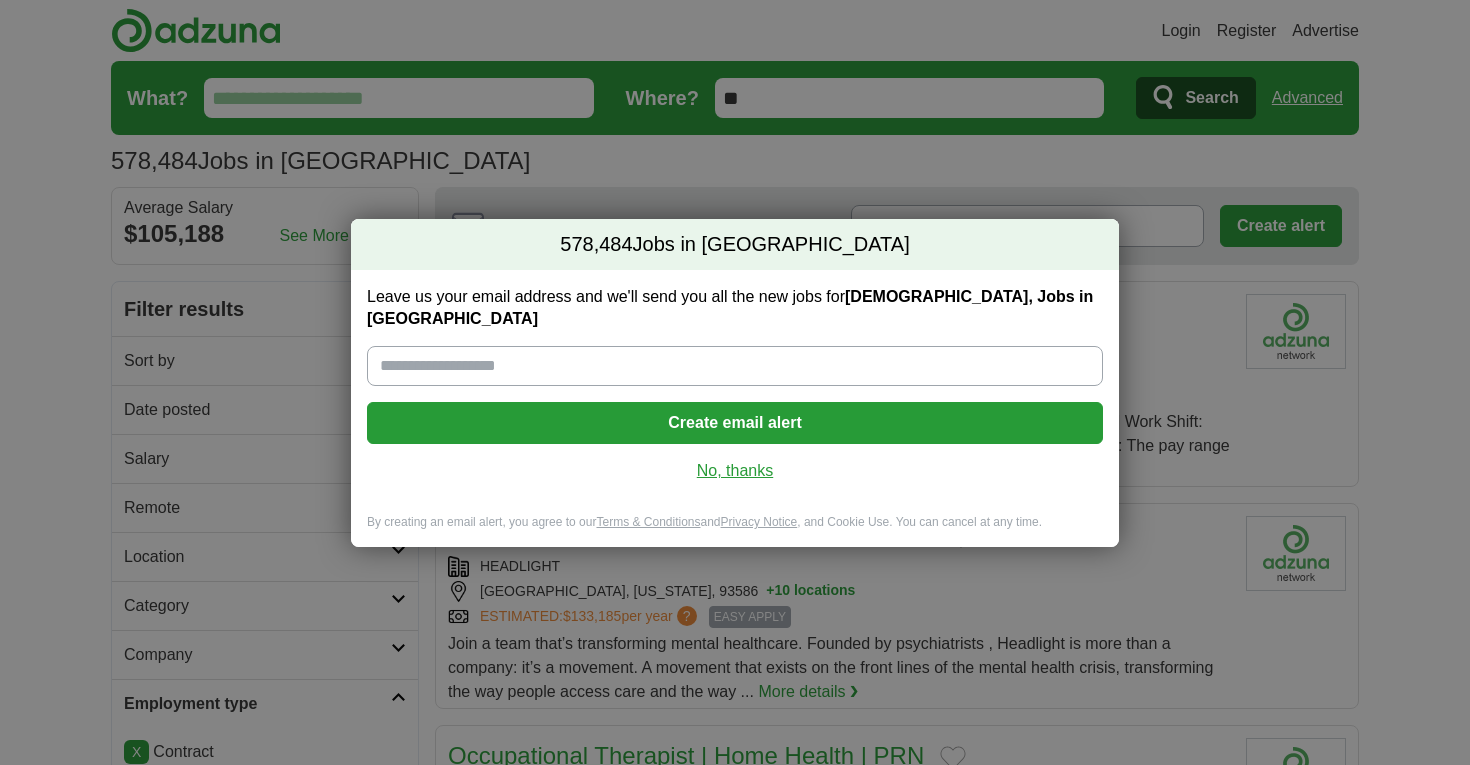 click on "No, thanks" at bounding box center (735, 471) 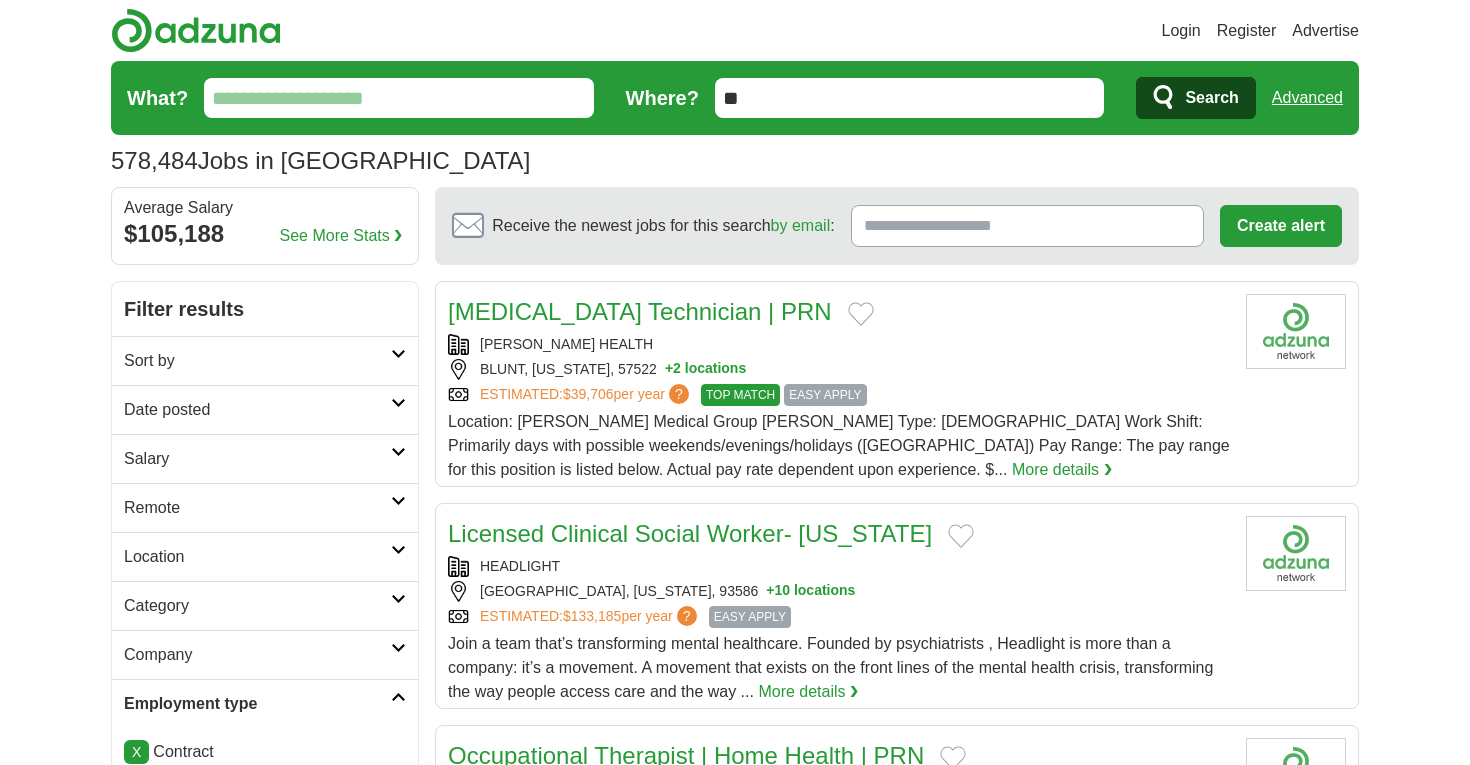 click on "Location" at bounding box center [257, 557] 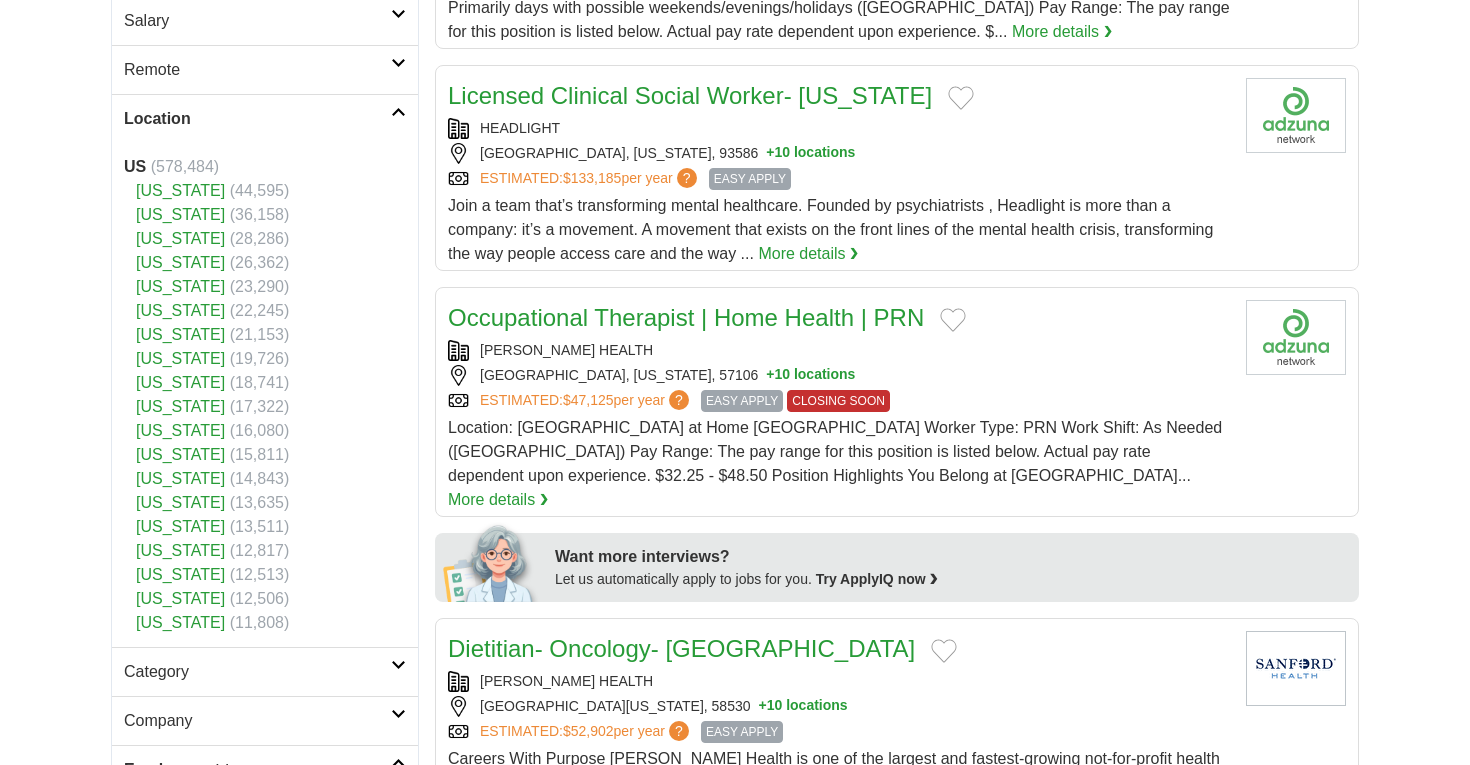 scroll, scrollTop: 465, scrollLeft: 0, axis: vertical 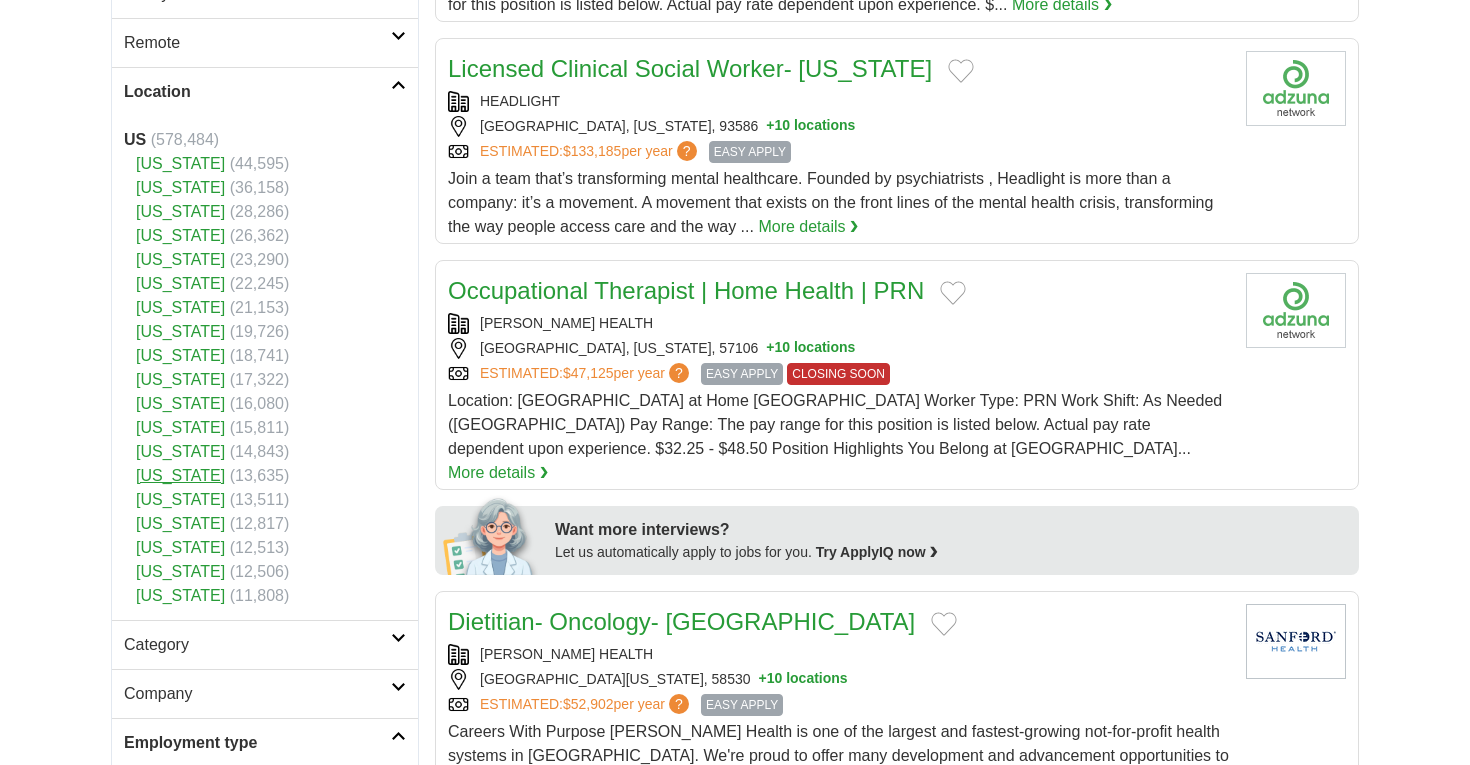click on "[US_STATE]" at bounding box center [180, 475] 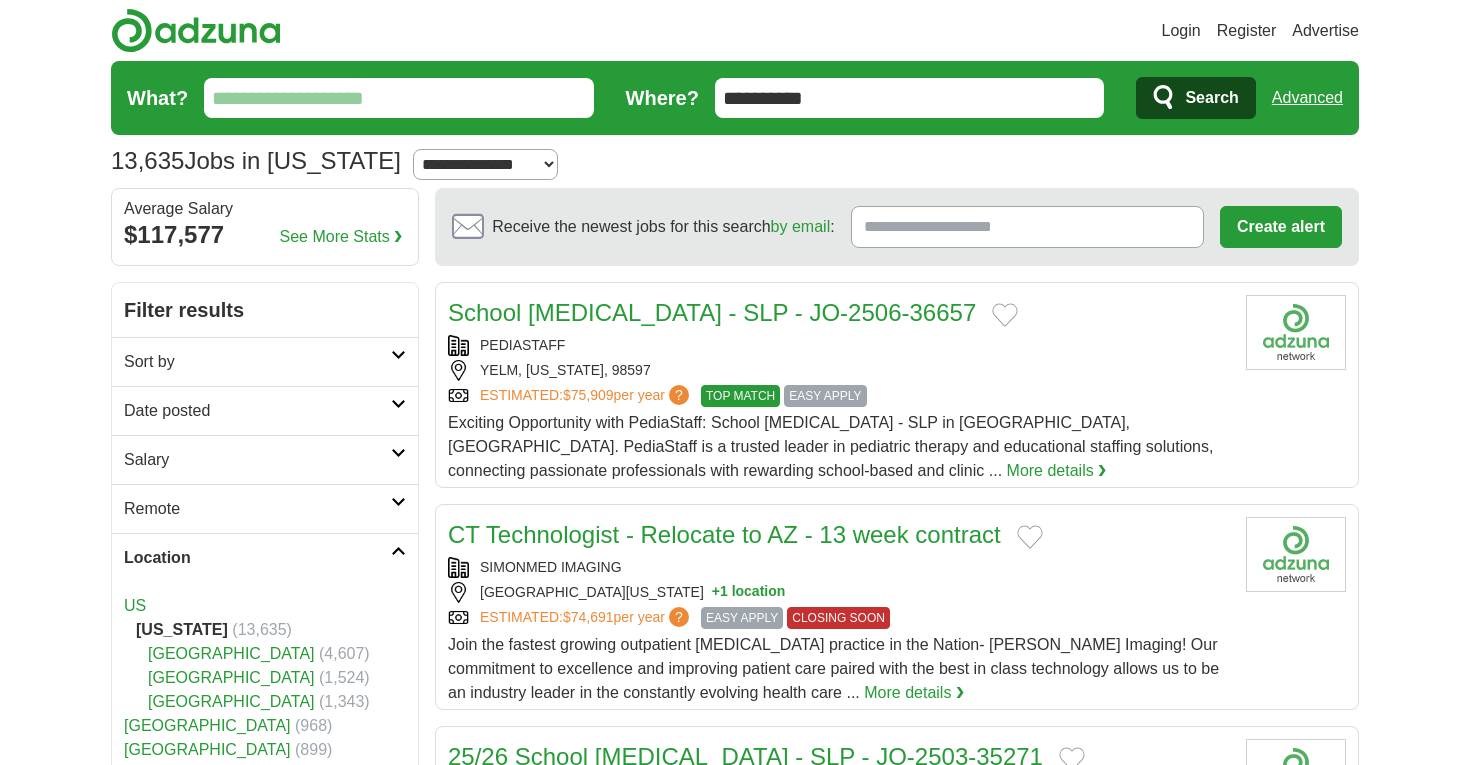 scroll, scrollTop: 0, scrollLeft: 0, axis: both 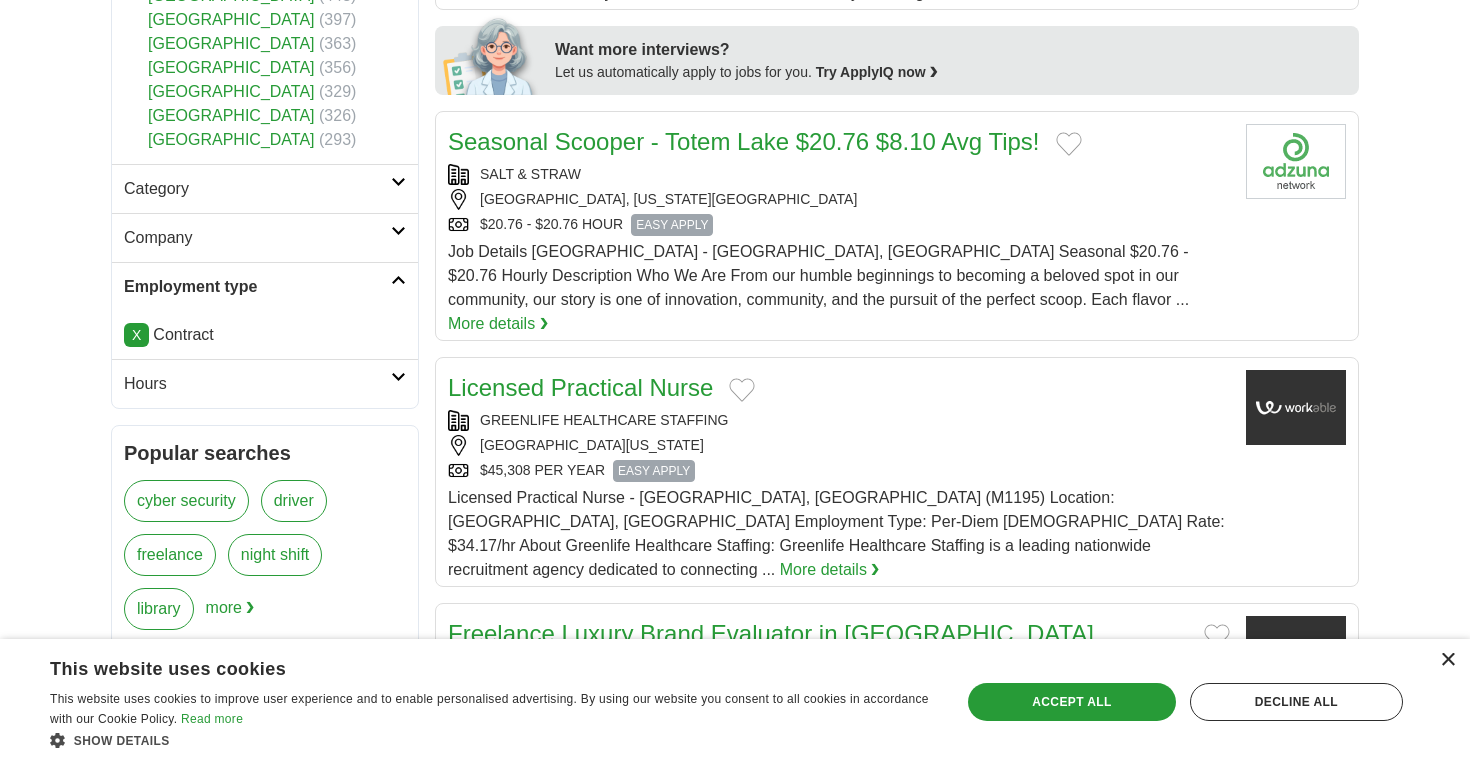 click on "×" at bounding box center (1447, 660) 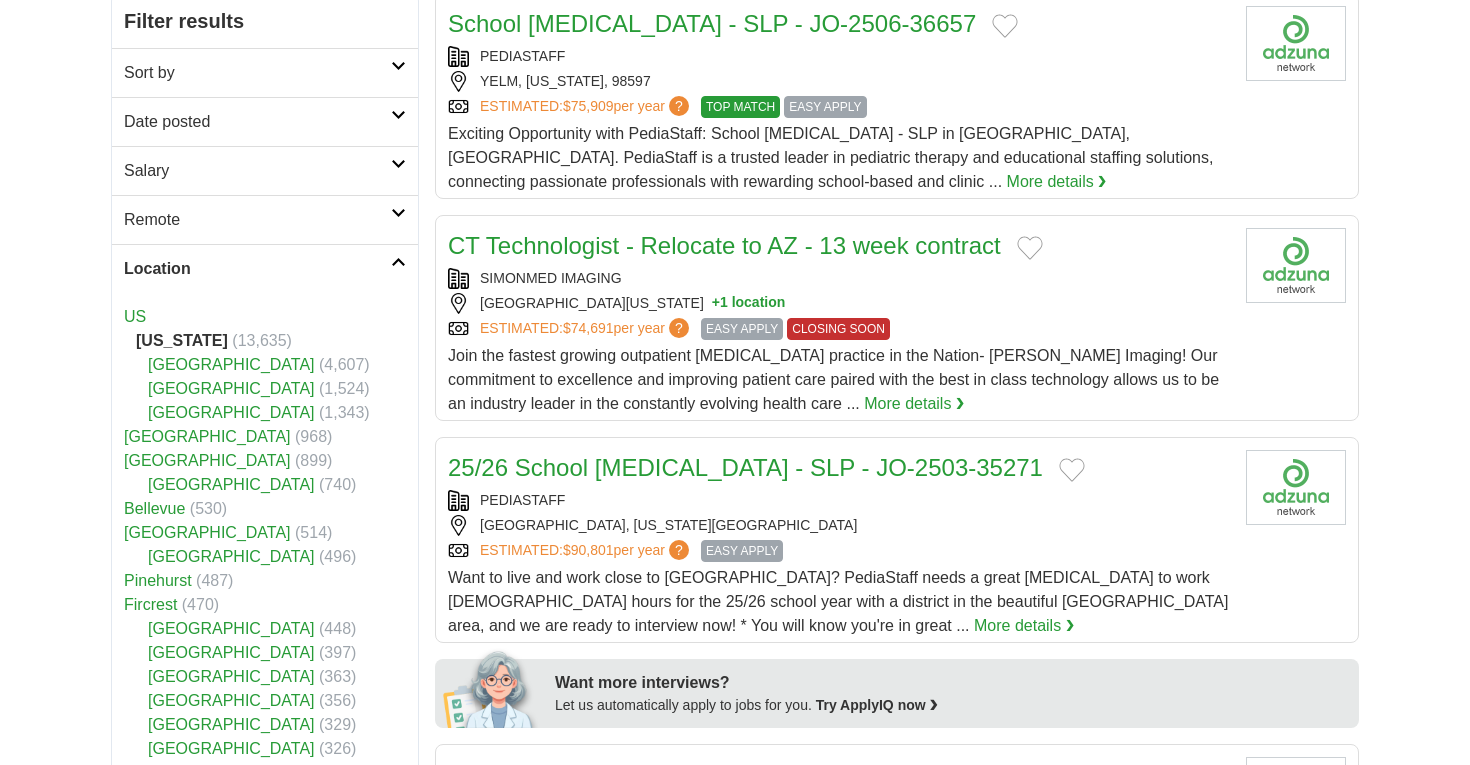 scroll, scrollTop: 291, scrollLeft: 0, axis: vertical 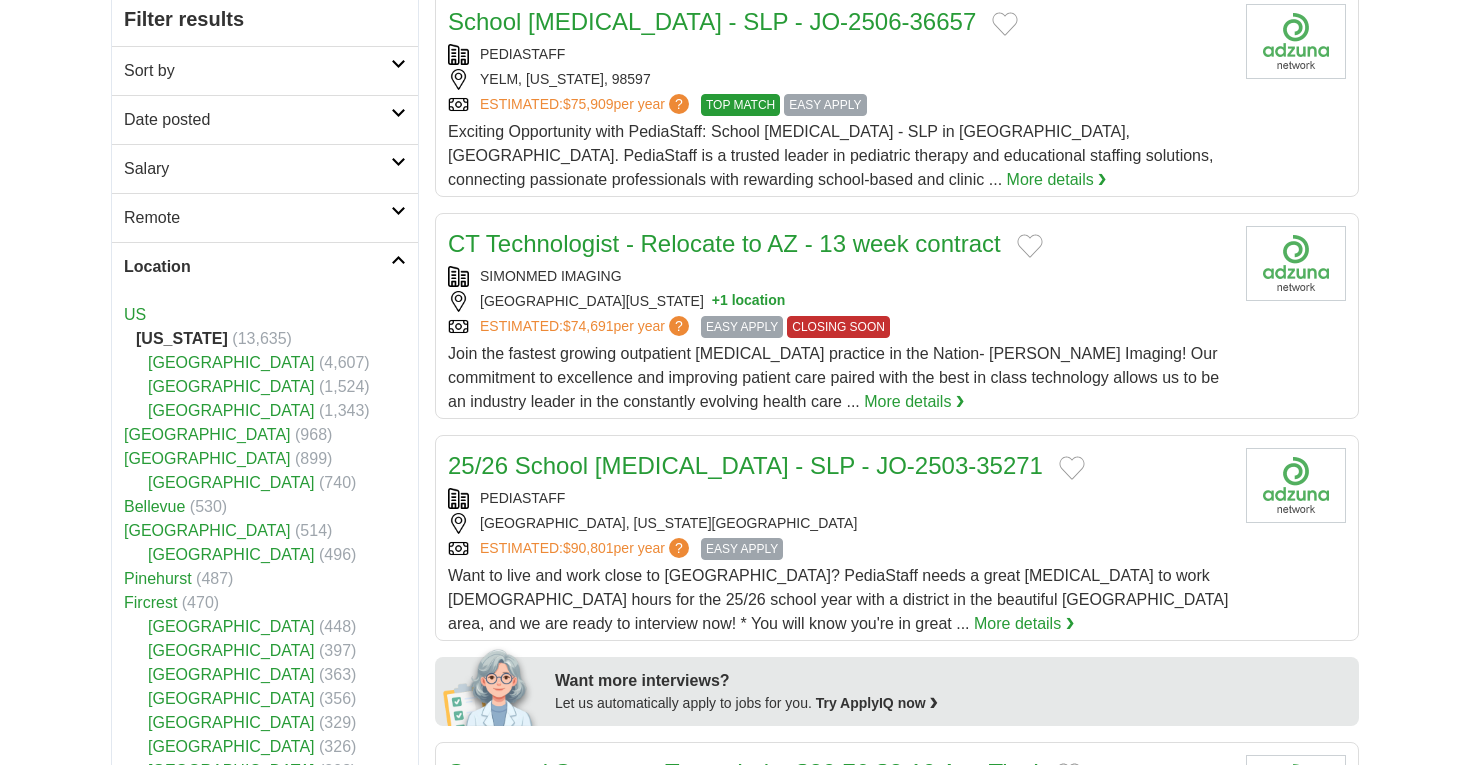 click on "Salary" at bounding box center [257, 169] 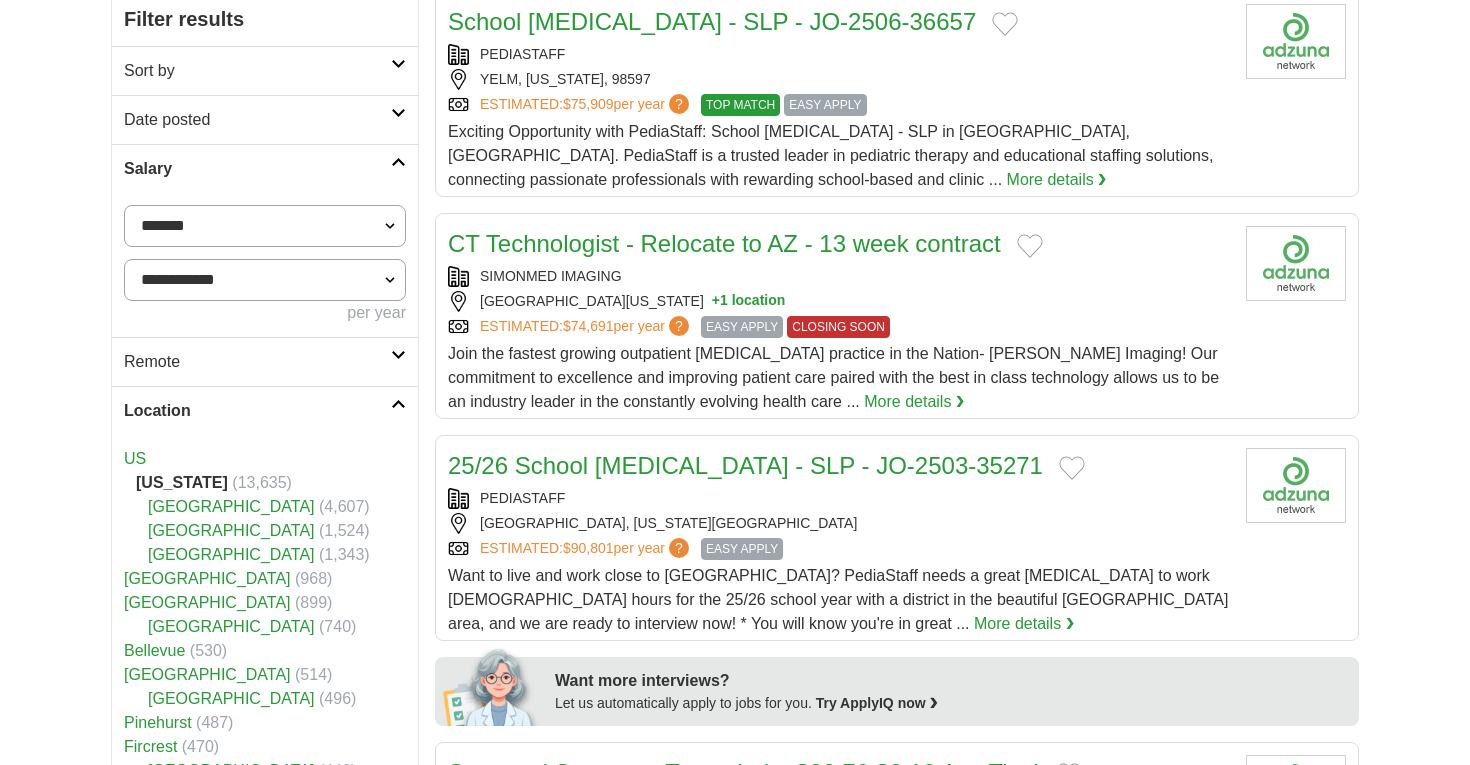click on "Remote" at bounding box center (257, 362) 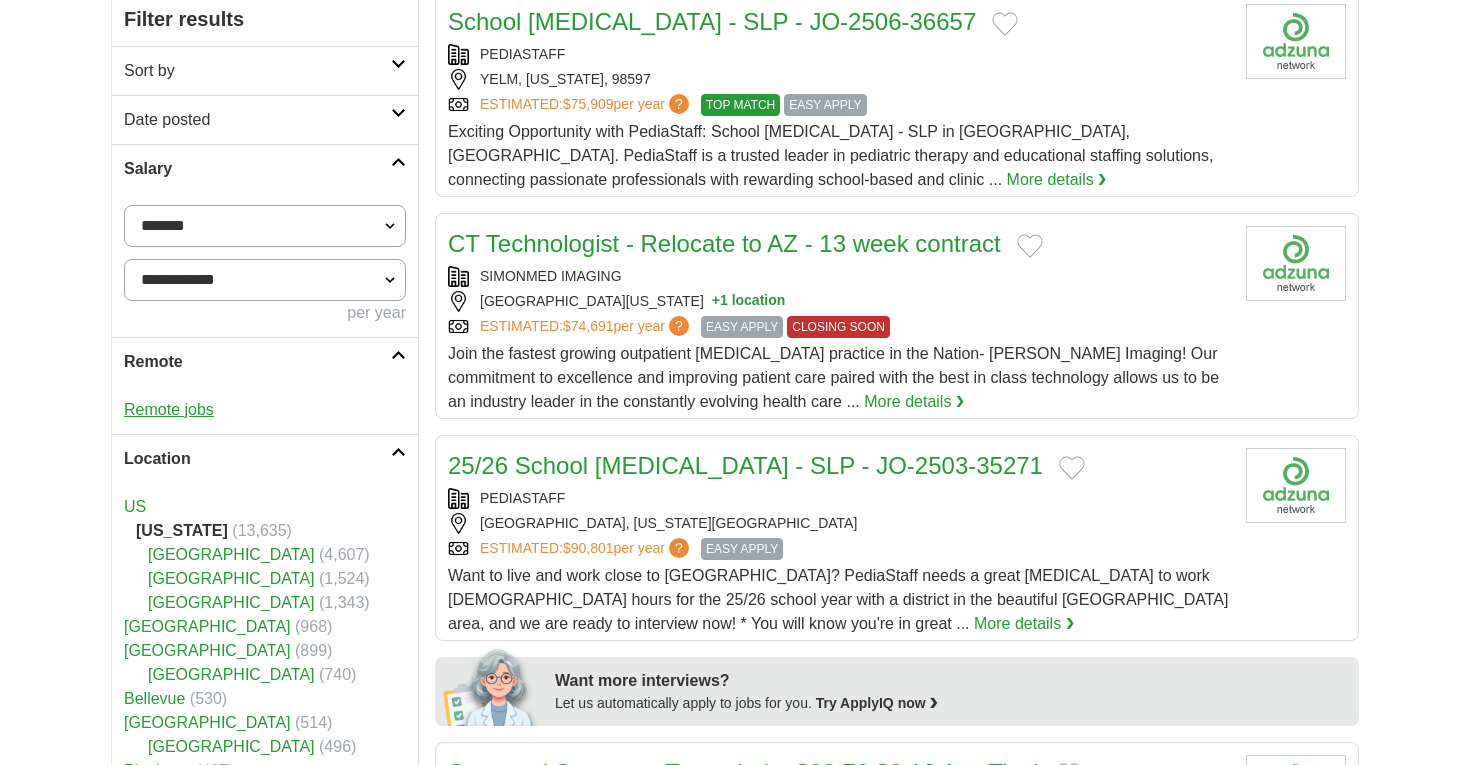click on "Remote jobs" at bounding box center (169, 409) 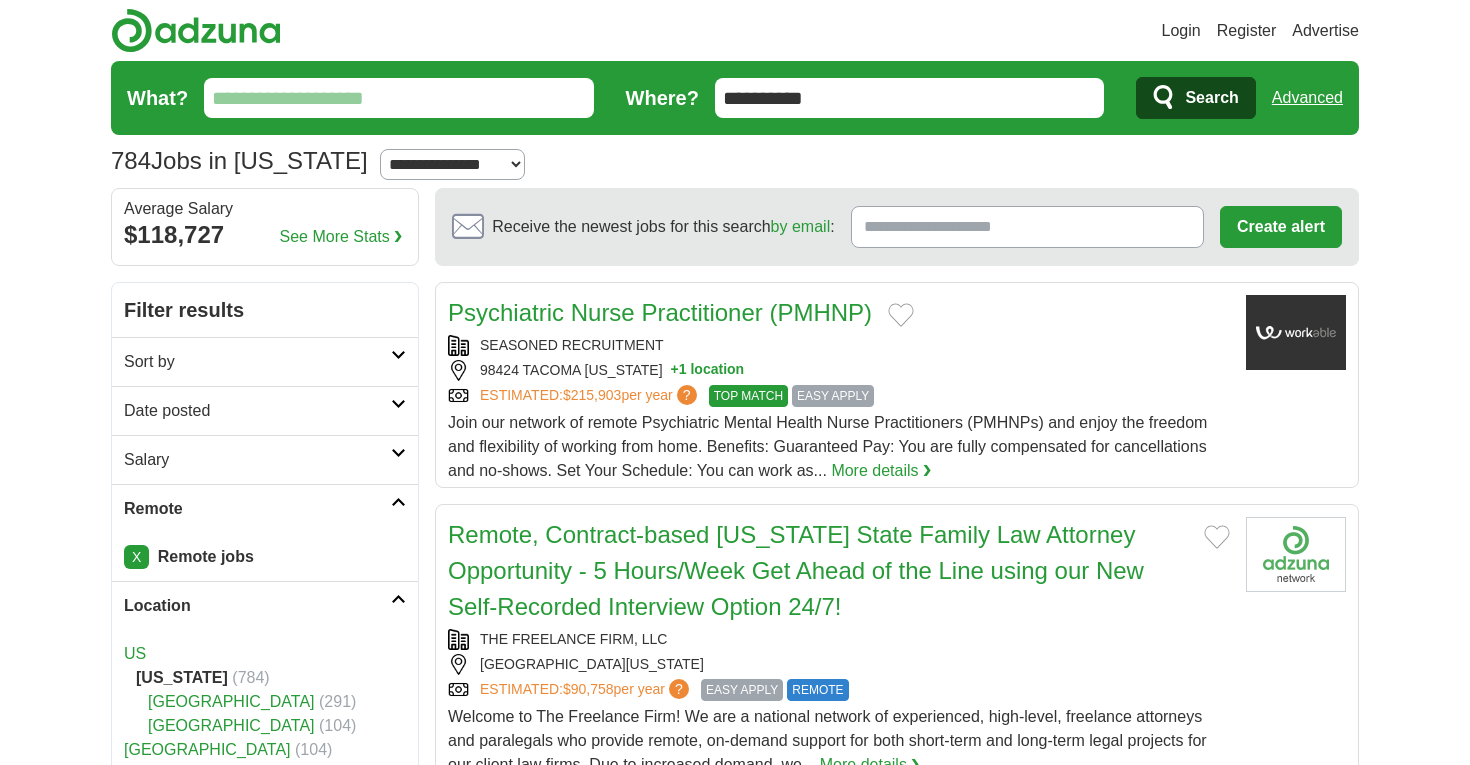 scroll, scrollTop: 45, scrollLeft: 0, axis: vertical 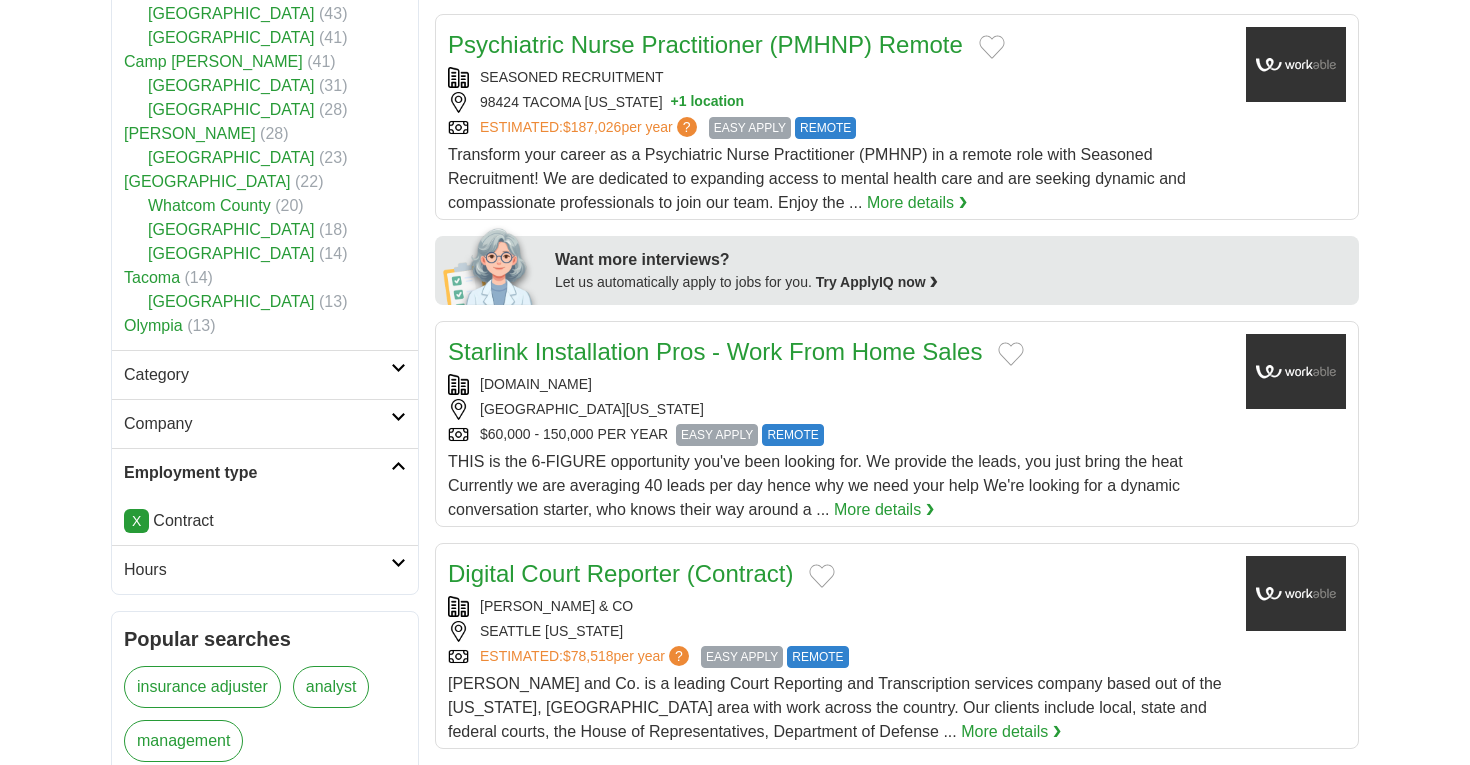 click on "Category" at bounding box center (257, 375) 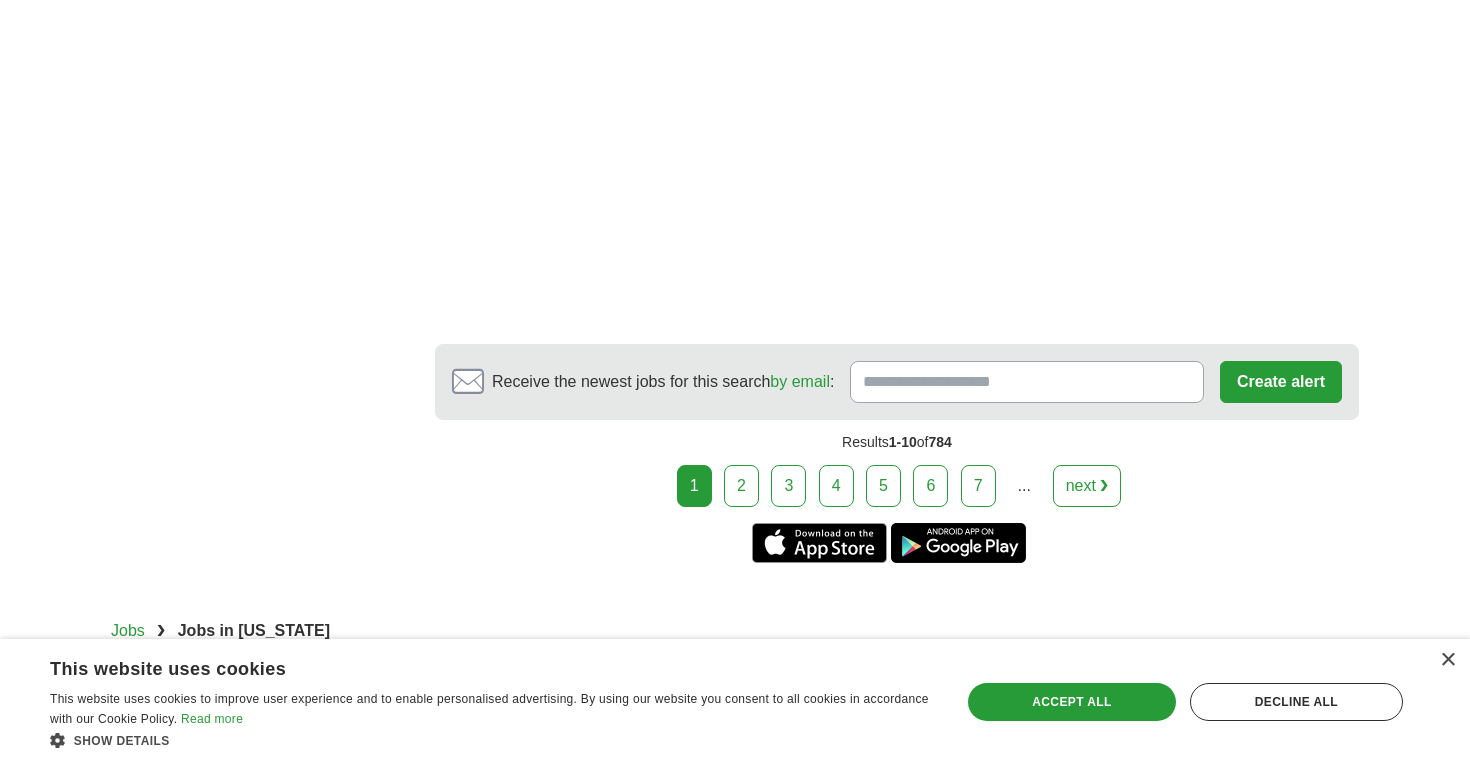 scroll, scrollTop: 3589, scrollLeft: 0, axis: vertical 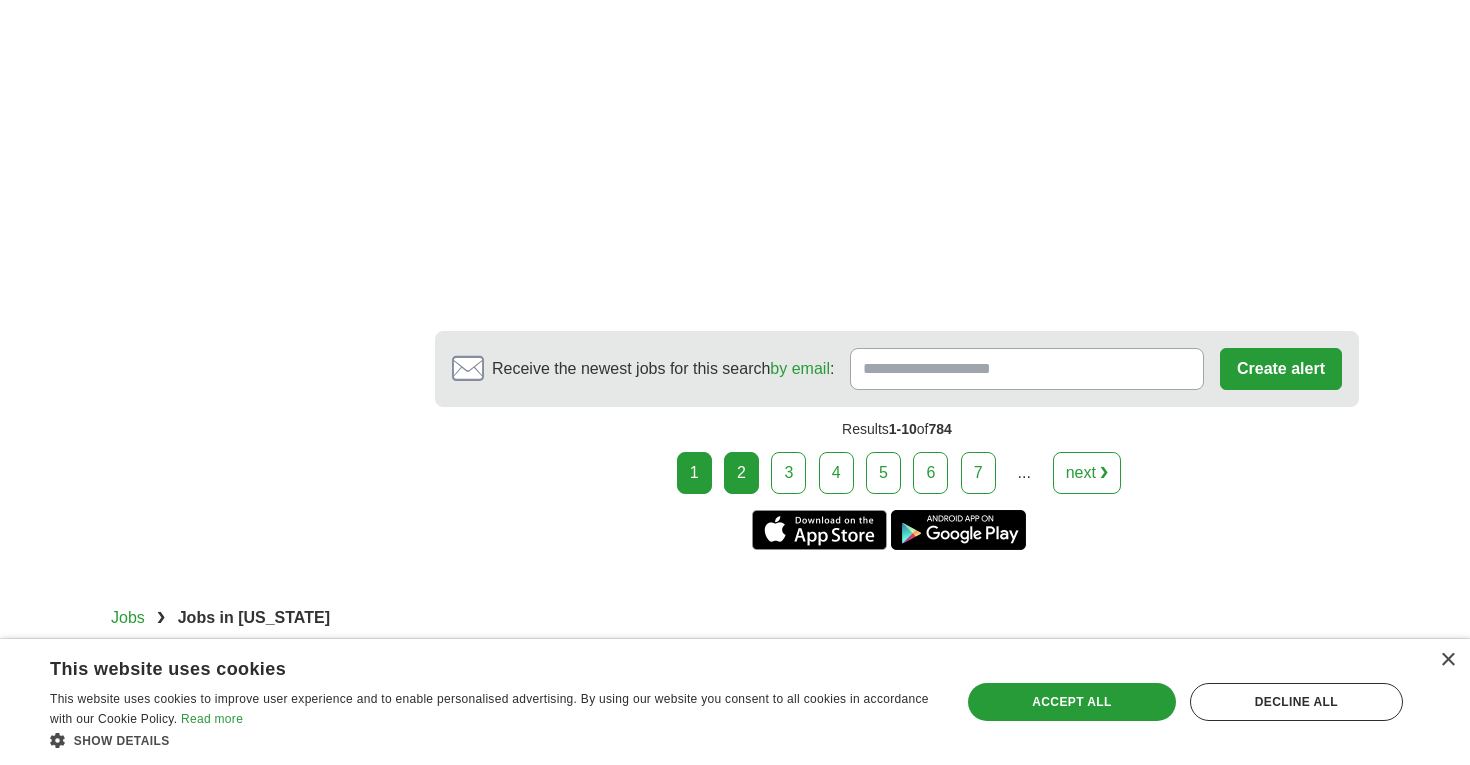 click on "2" at bounding box center [741, 473] 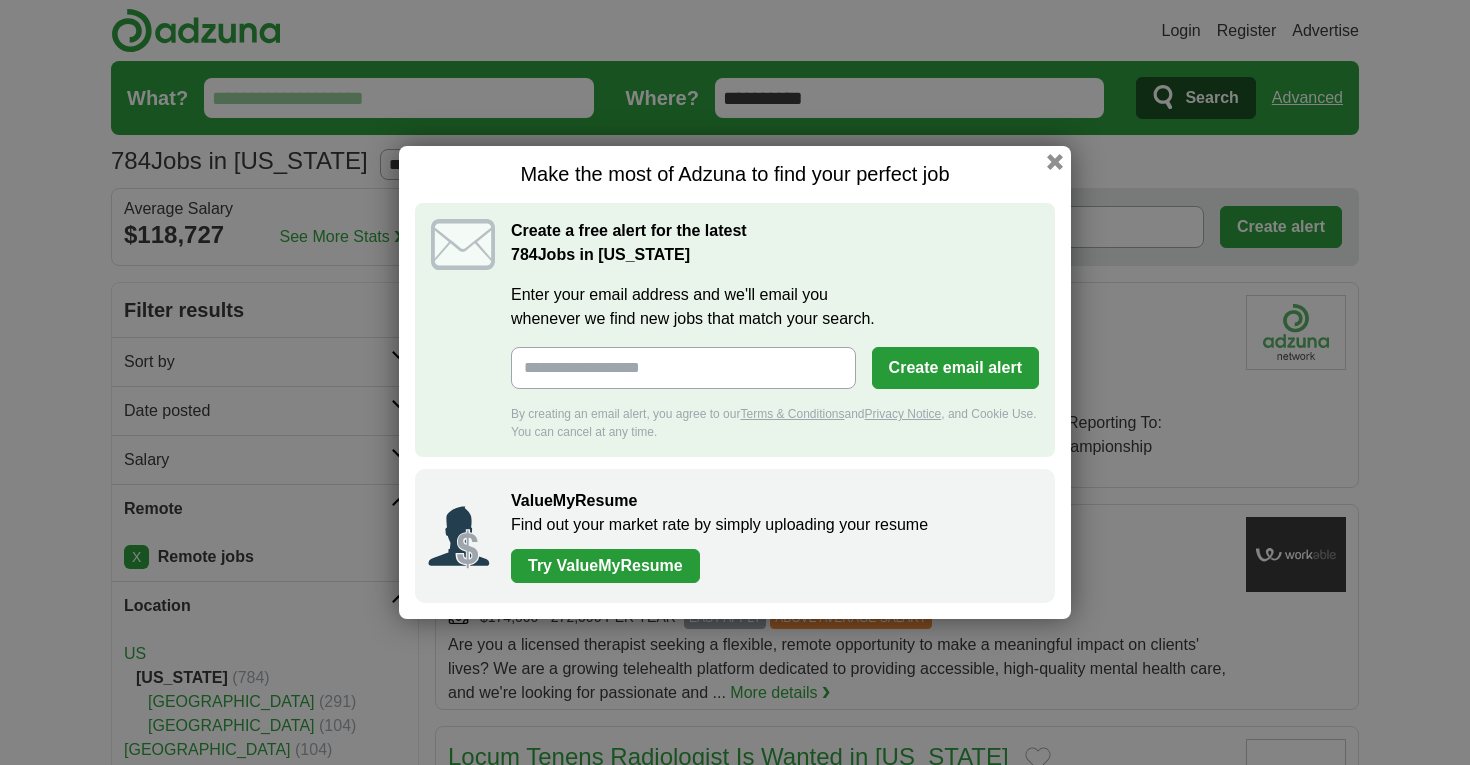 scroll, scrollTop: 0, scrollLeft: 0, axis: both 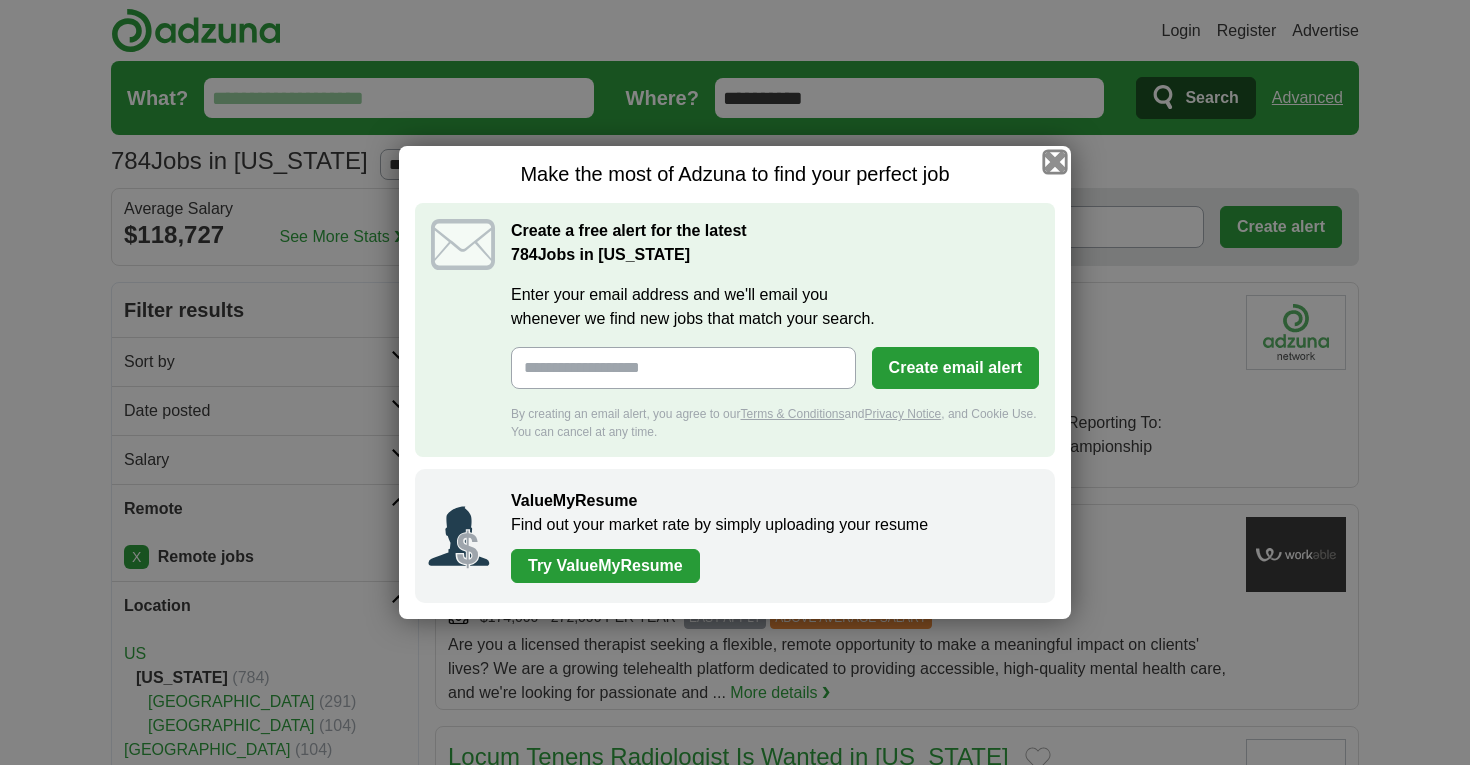 click at bounding box center (1055, 162) 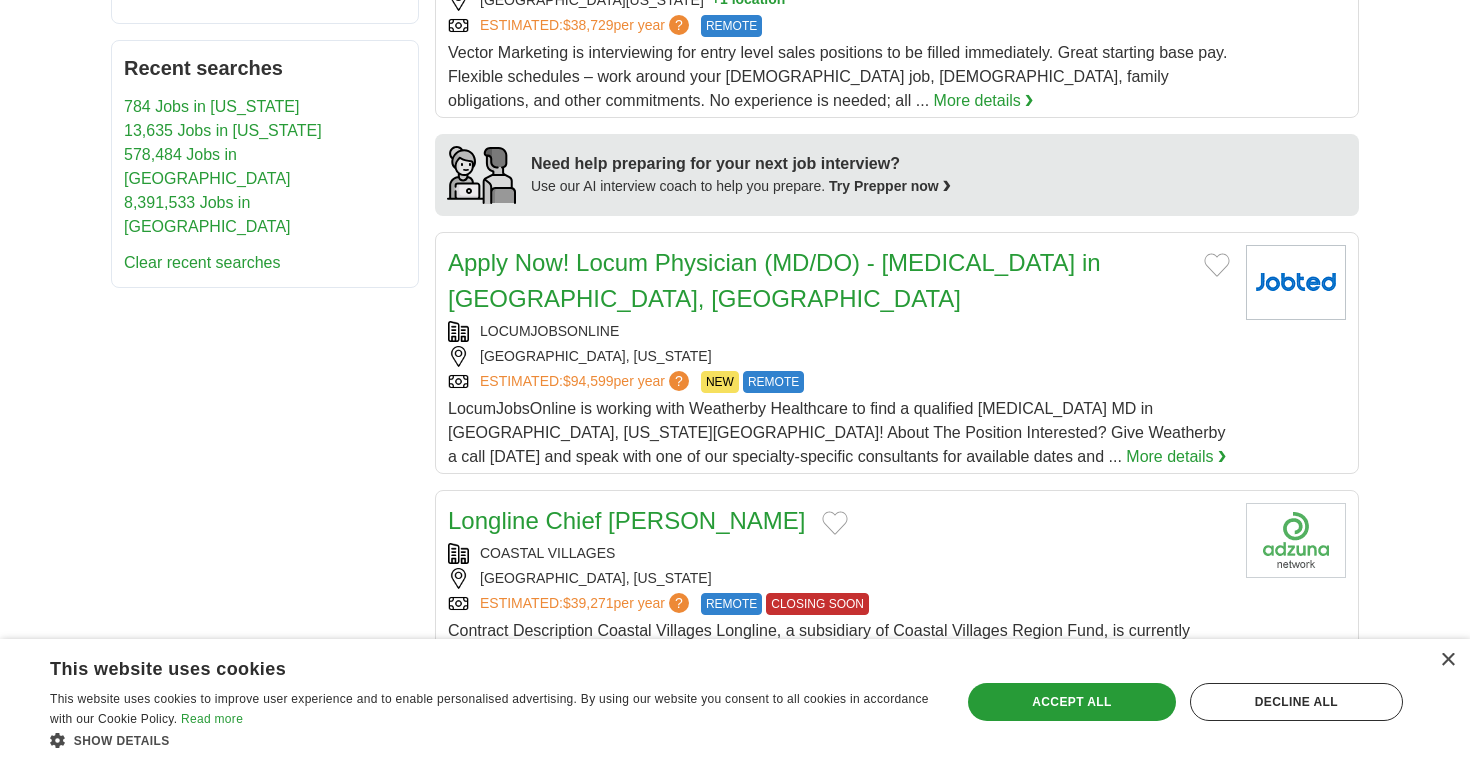 scroll, scrollTop: 1753, scrollLeft: 0, axis: vertical 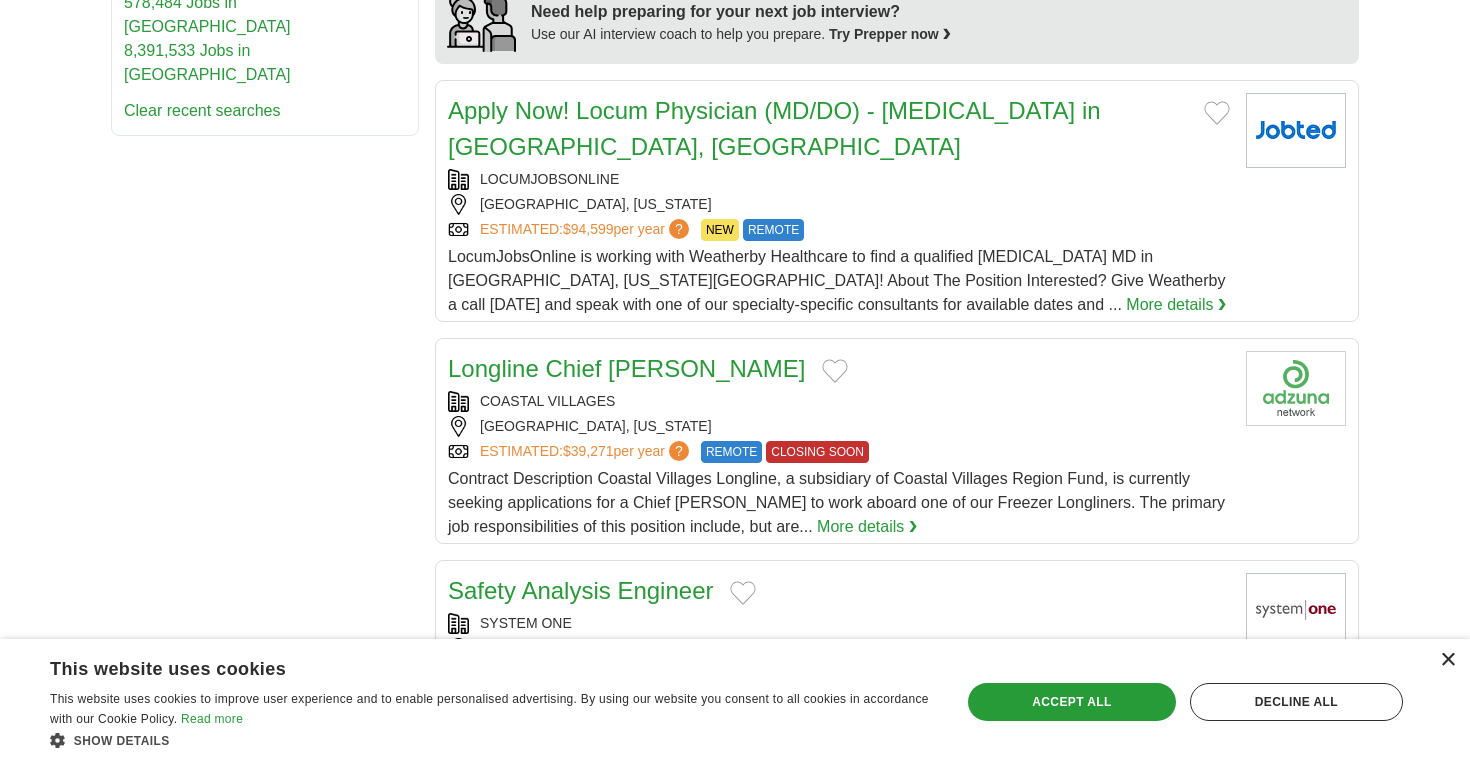 click on "×" at bounding box center (1447, 660) 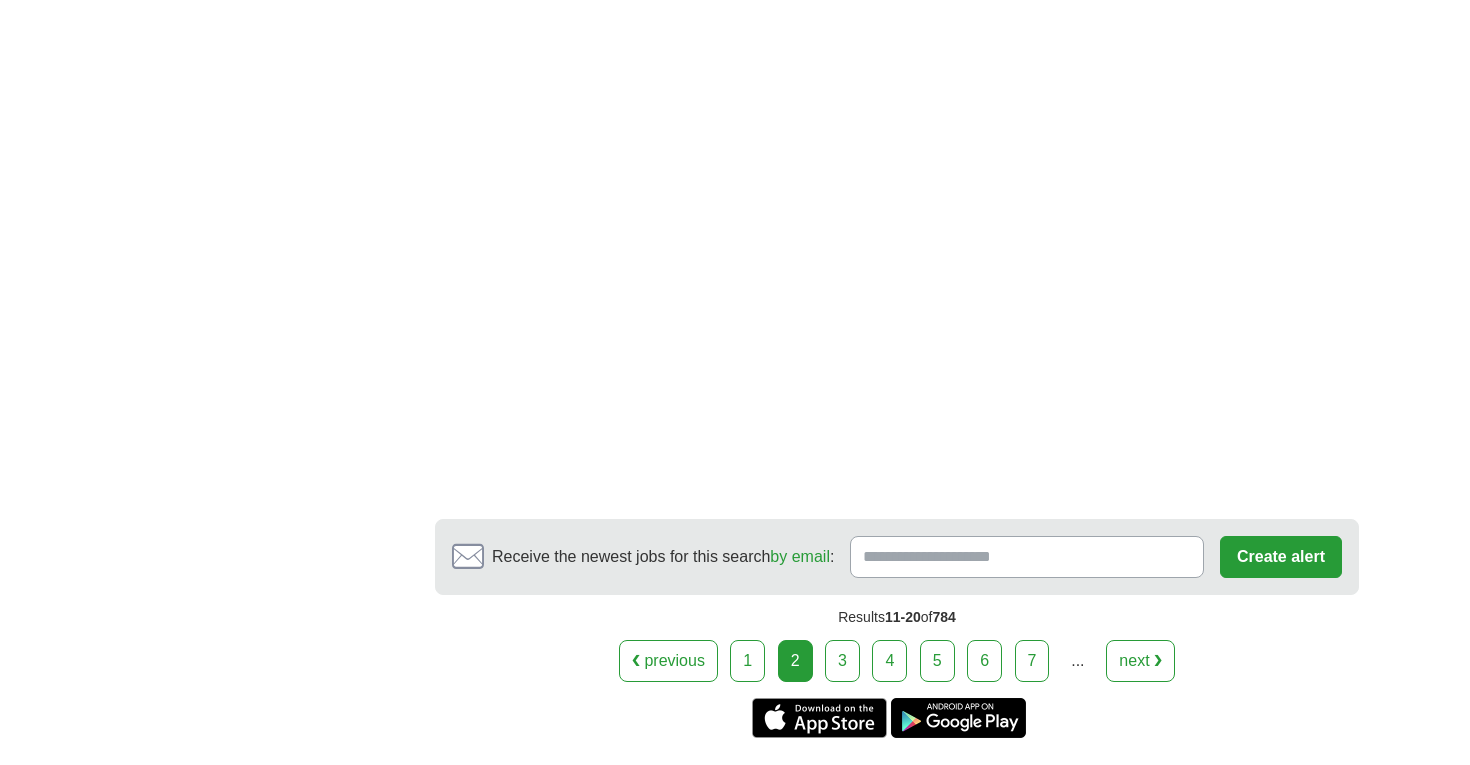 scroll, scrollTop: 3294, scrollLeft: 0, axis: vertical 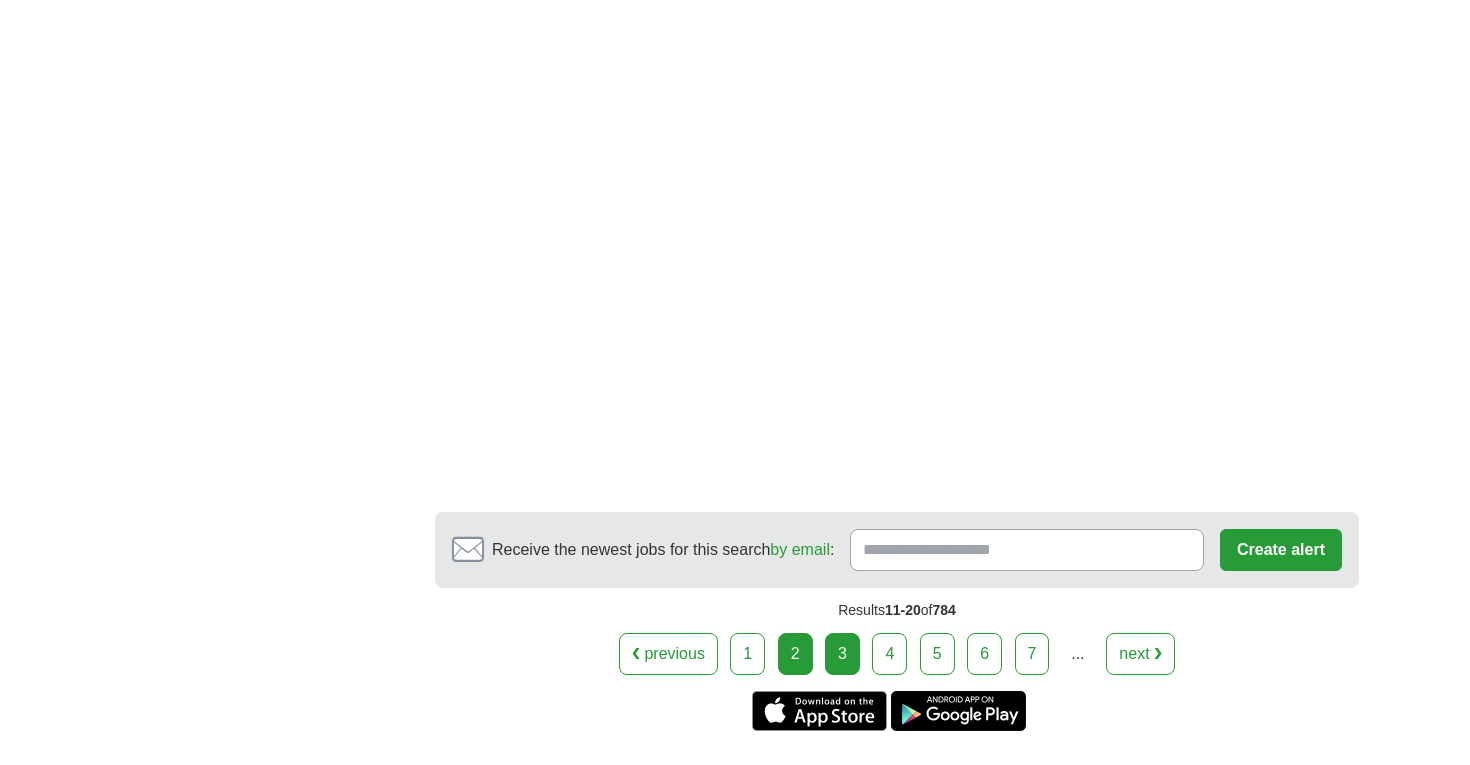 click on "3" at bounding box center (842, 654) 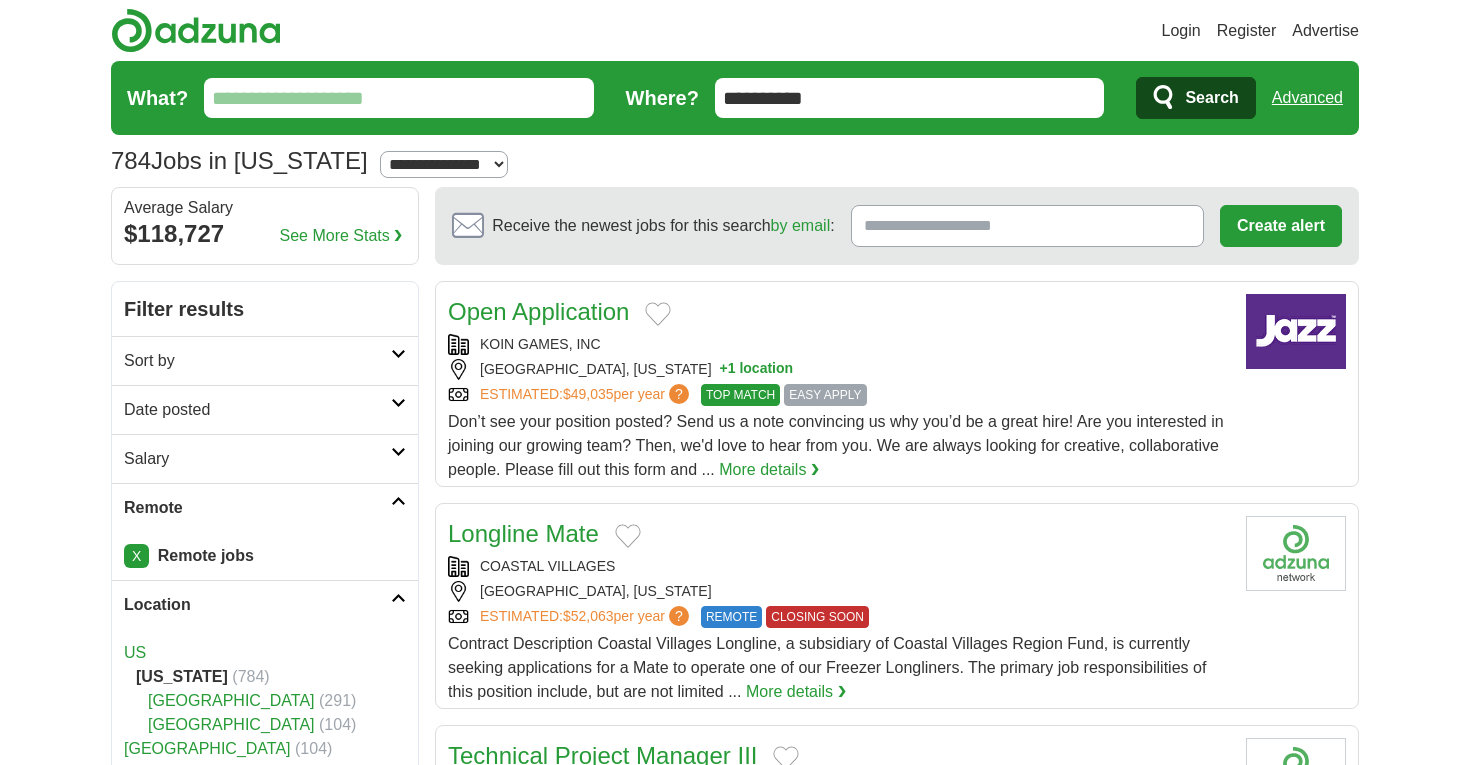 scroll, scrollTop: 0, scrollLeft: 0, axis: both 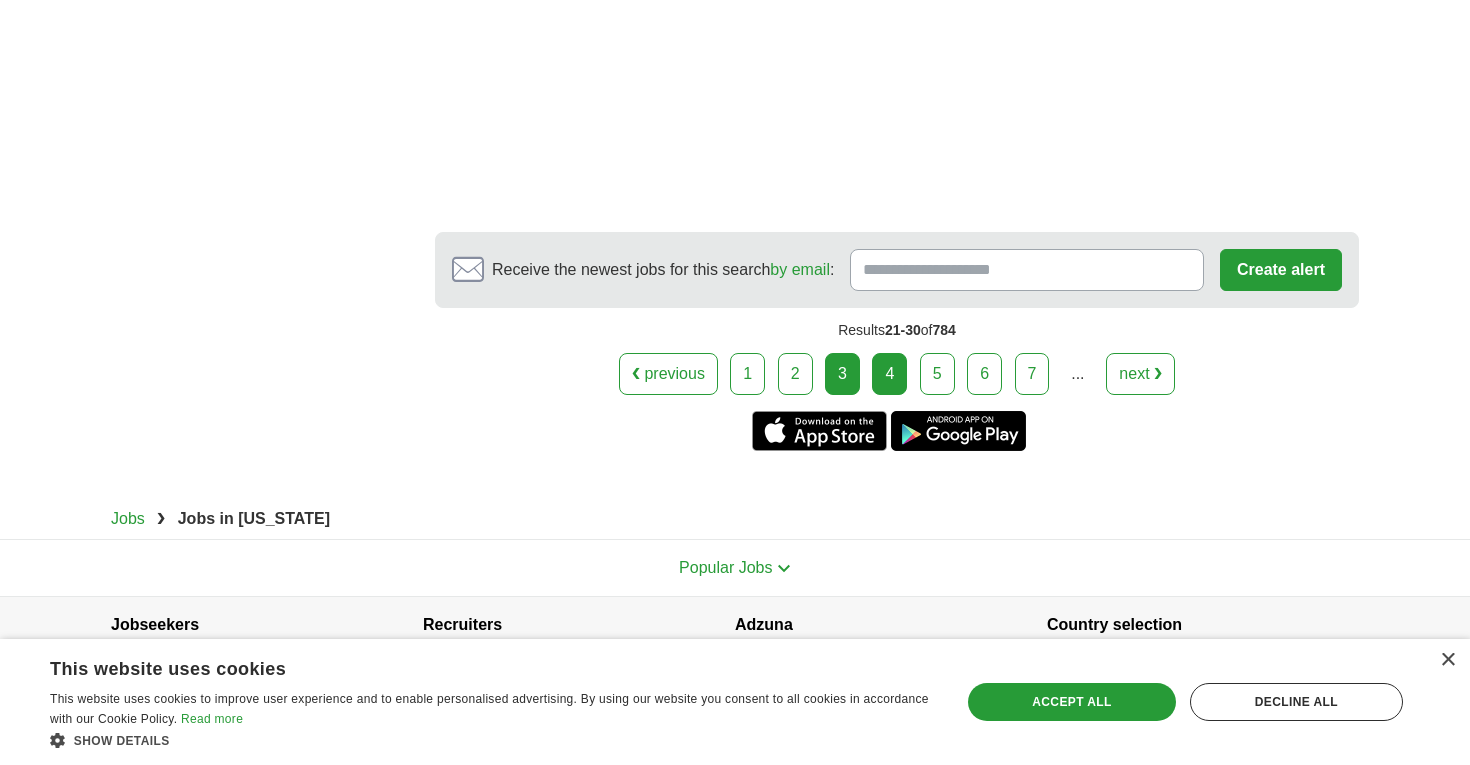 click on "4" at bounding box center [889, 374] 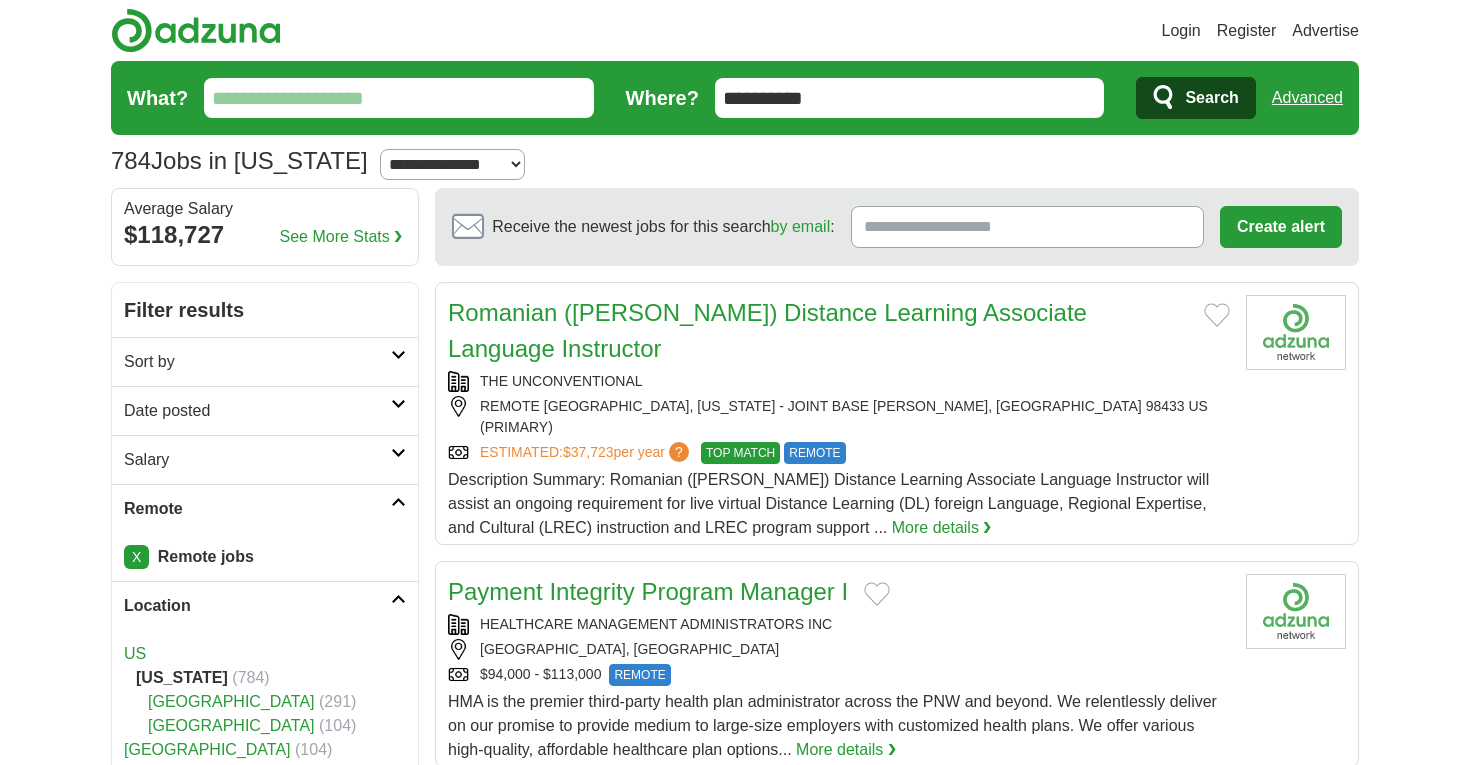 scroll, scrollTop: 0, scrollLeft: 0, axis: both 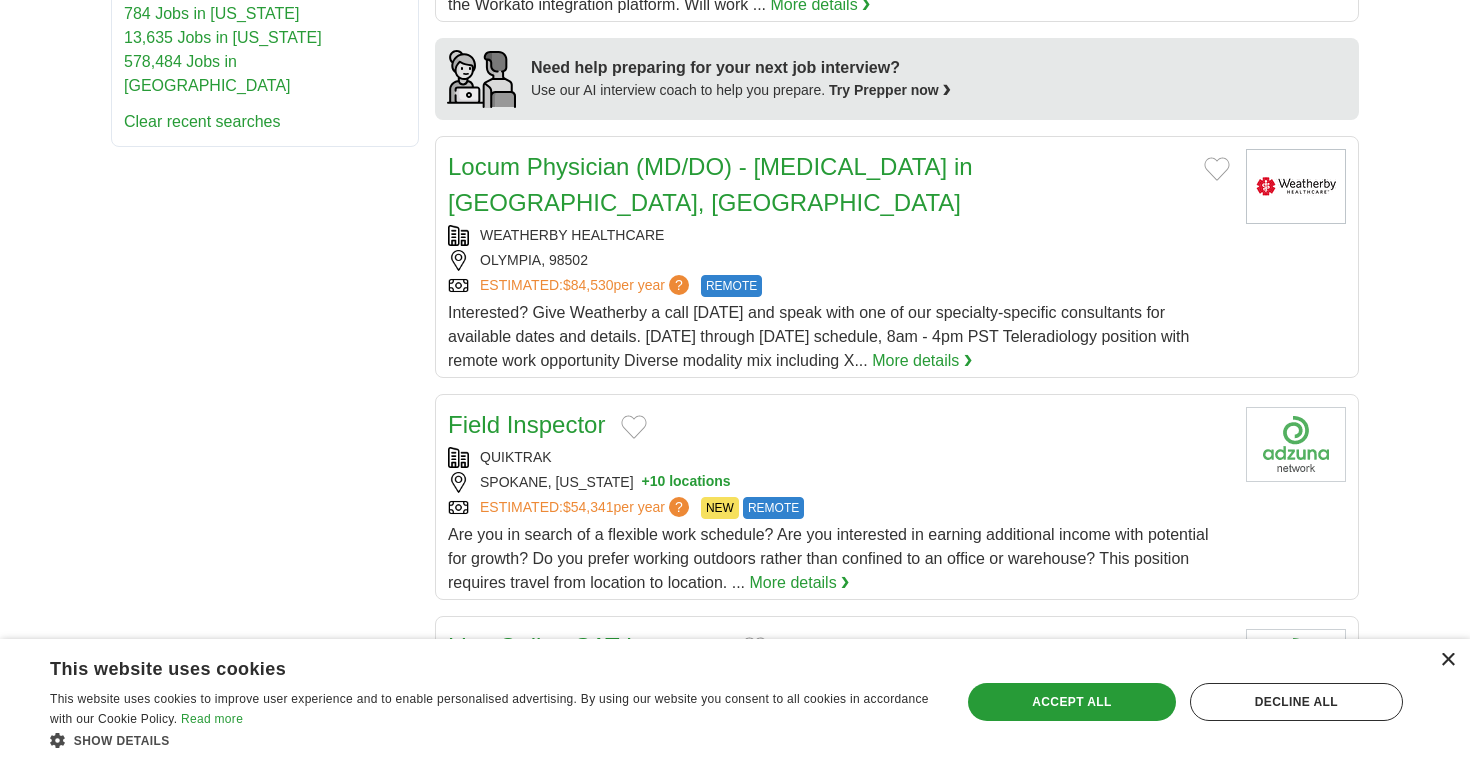 click on "×" at bounding box center (1447, 660) 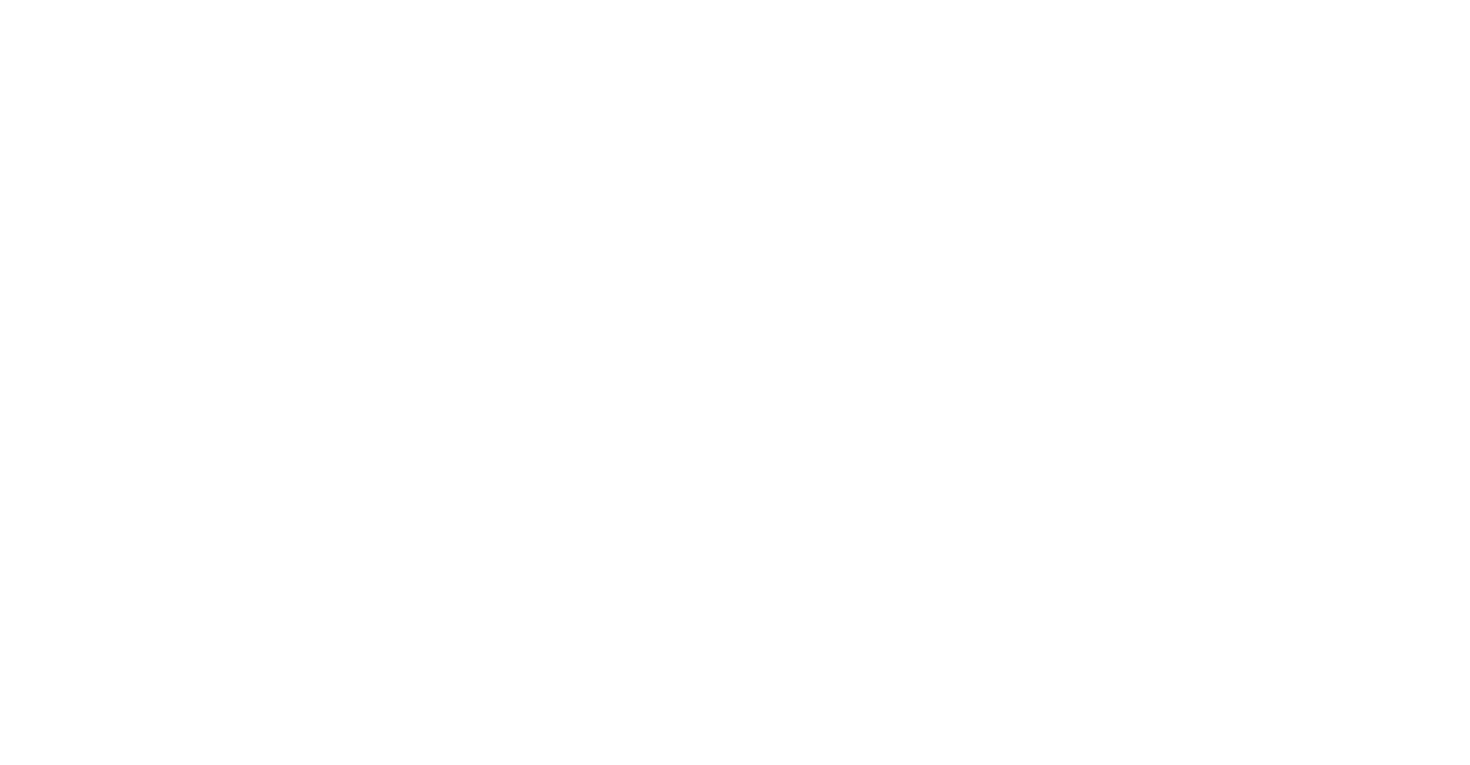 scroll, scrollTop: 3070, scrollLeft: 0, axis: vertical 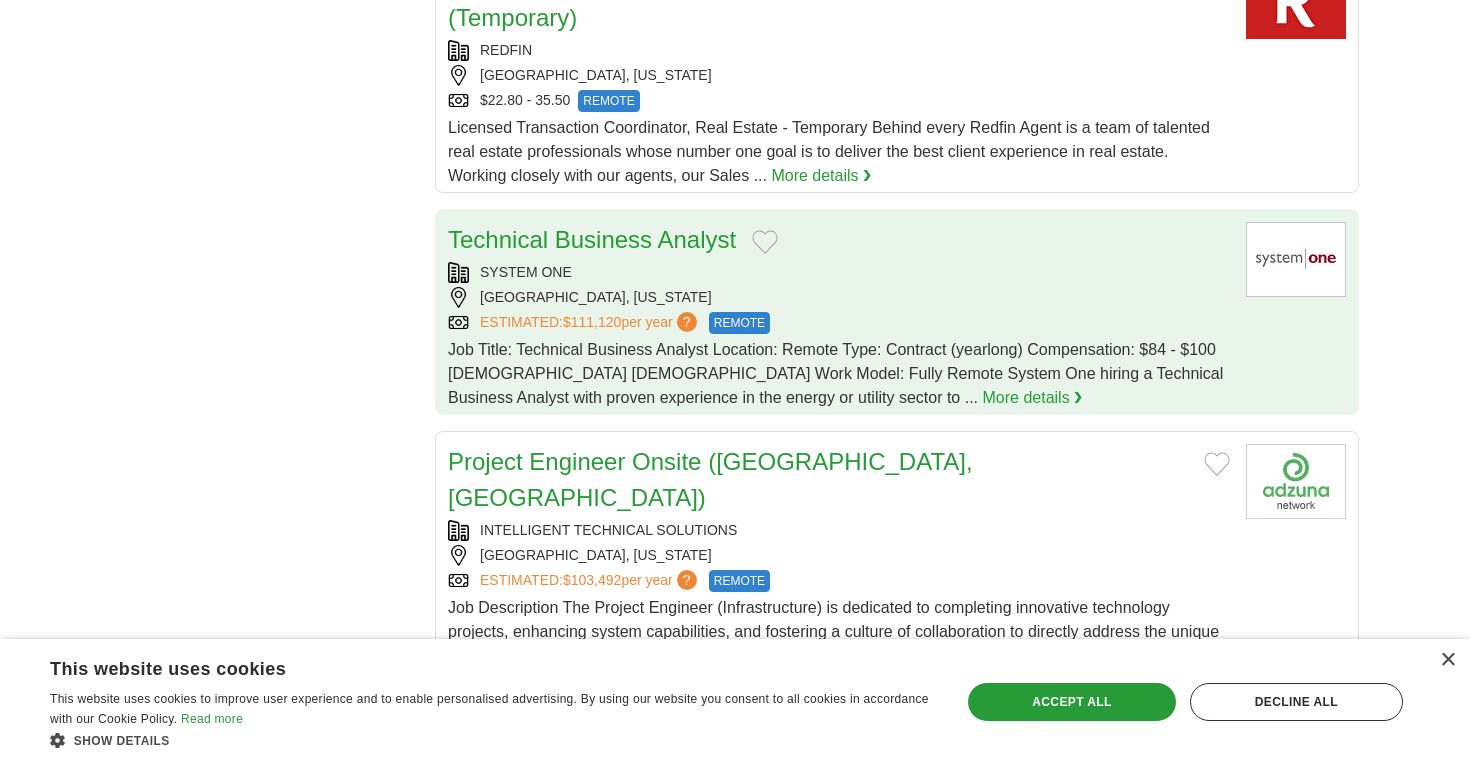 click on "Technical Business Analyst" at bounding box center (839, 240) 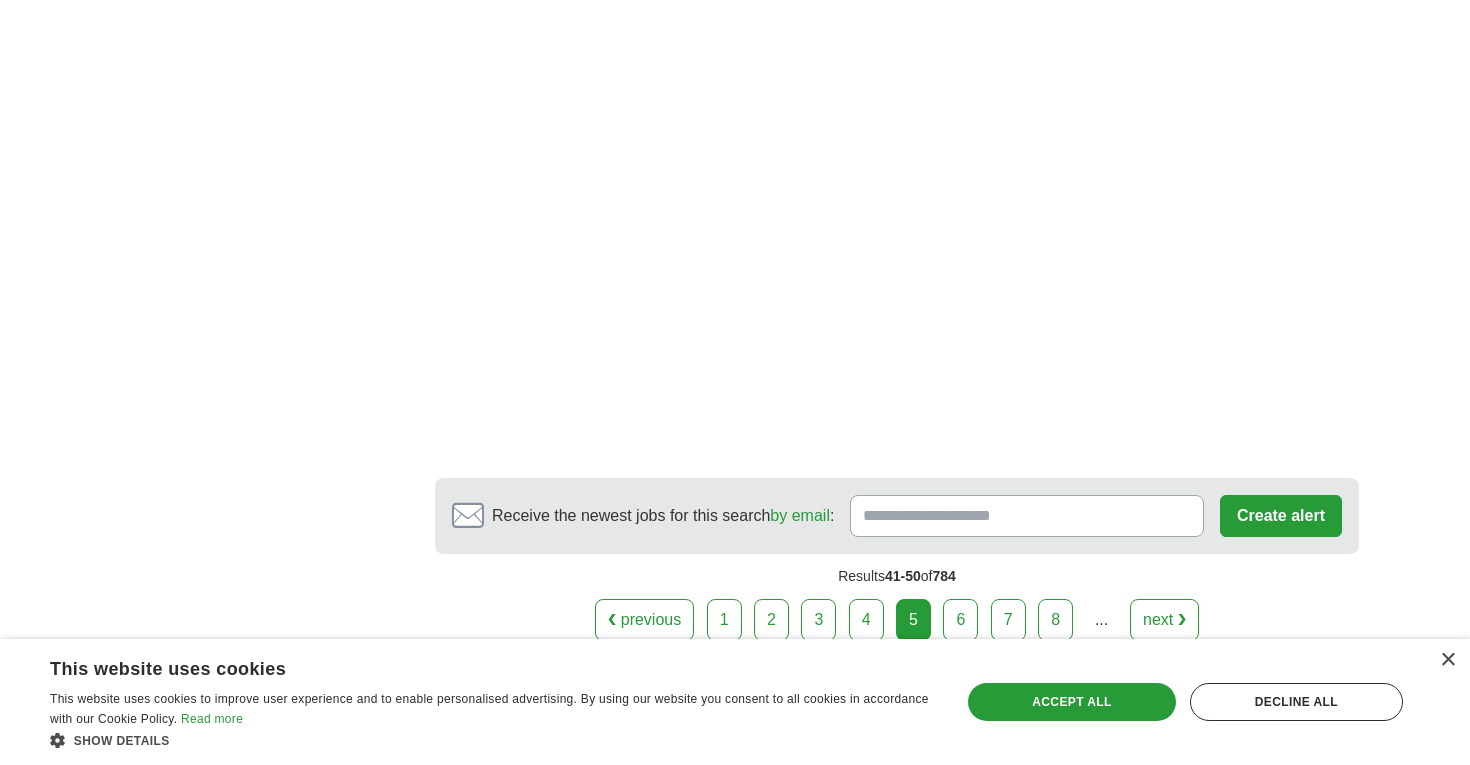 scroll, scrollTop: 3080, scrollLeft: 0, axis: vertical 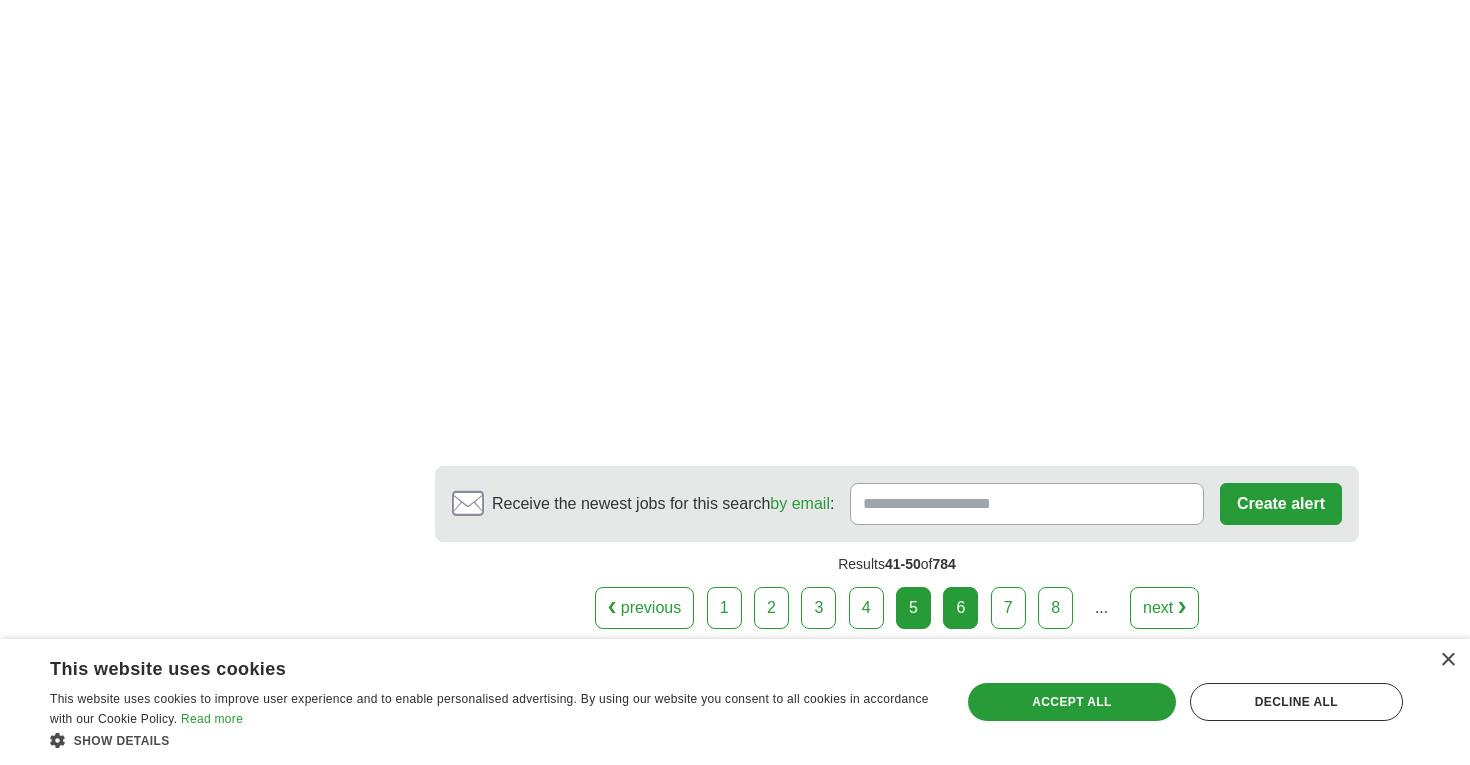 click on "6" at bounding box center [960, 608] 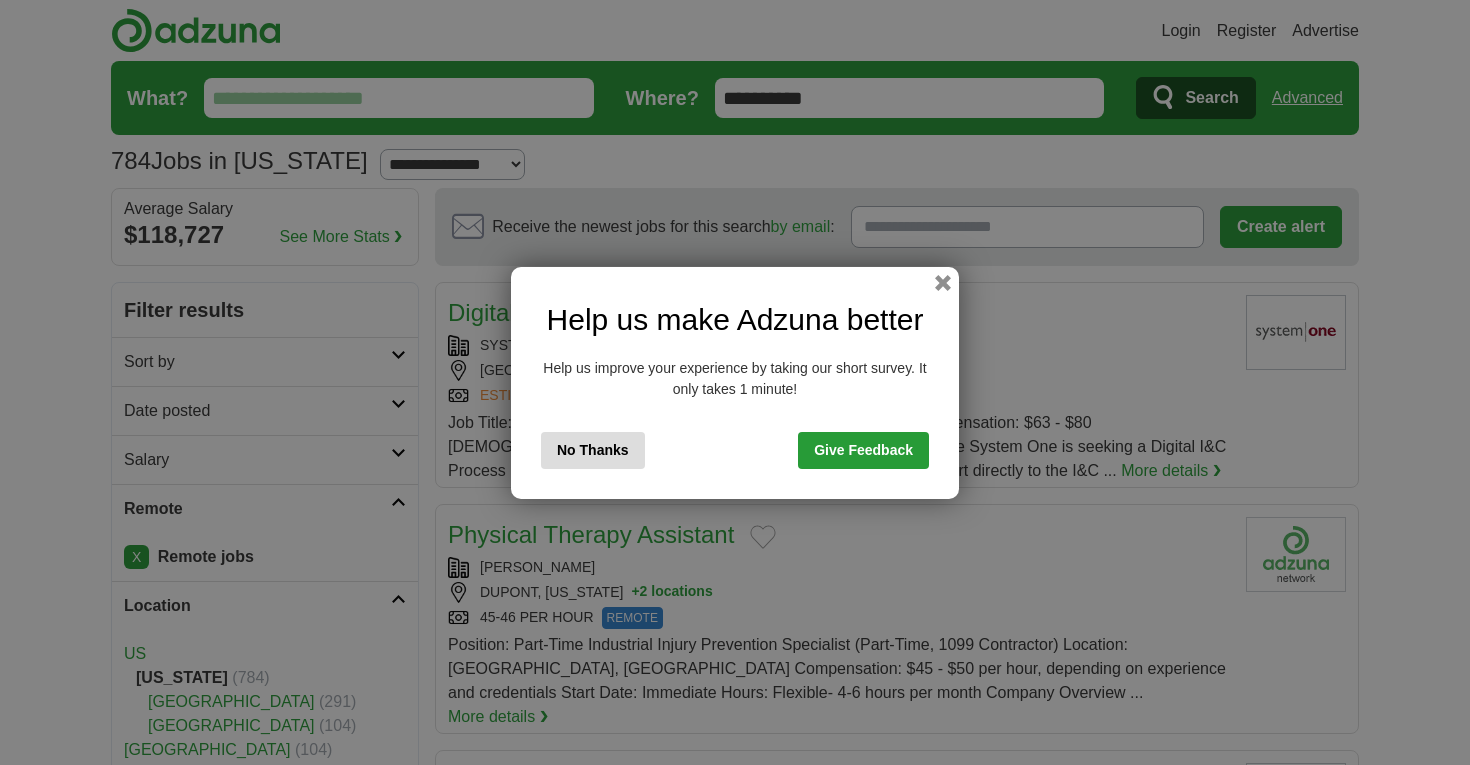 scroll, scrollTop: 0, scrollLeft: 0, axis: both 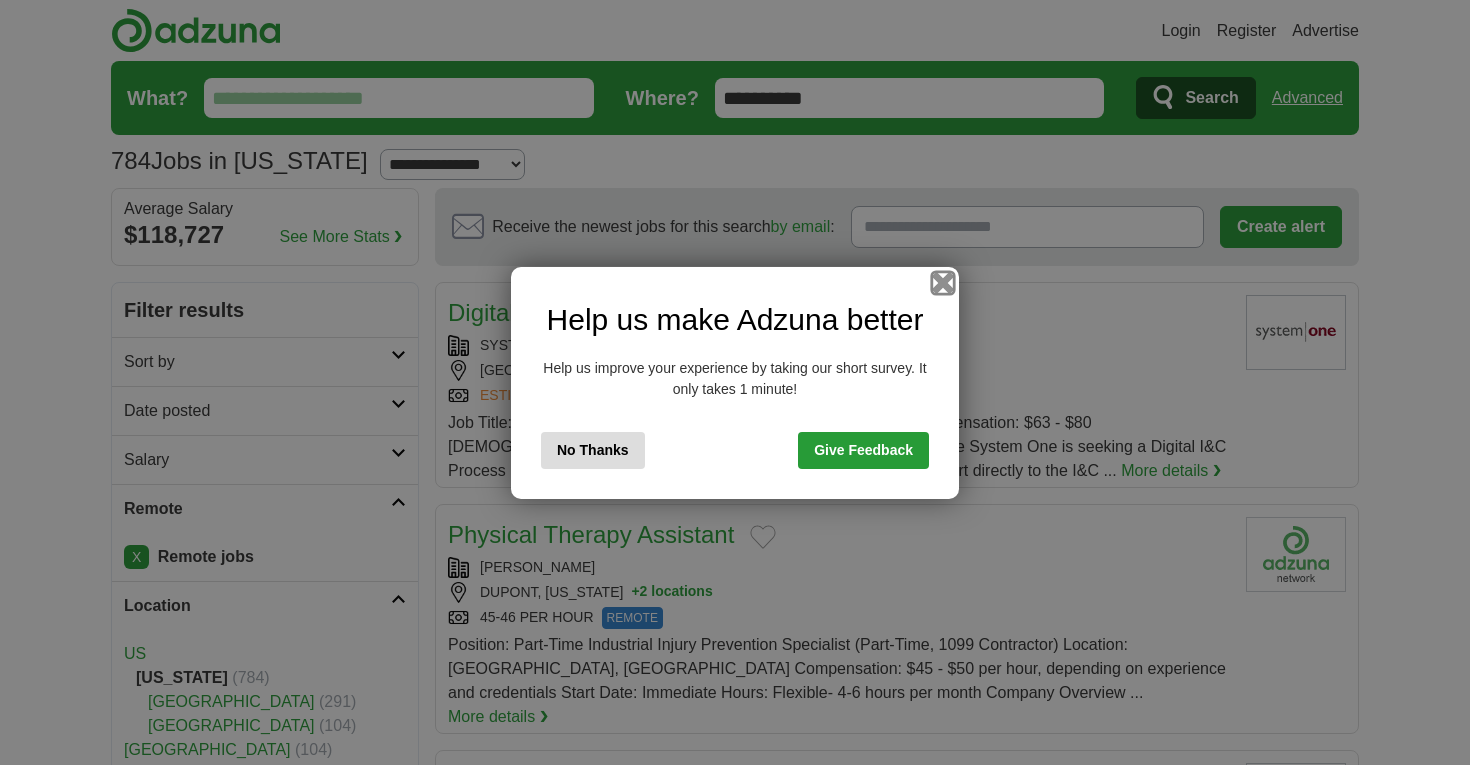 click at bounding box center (943, 282) 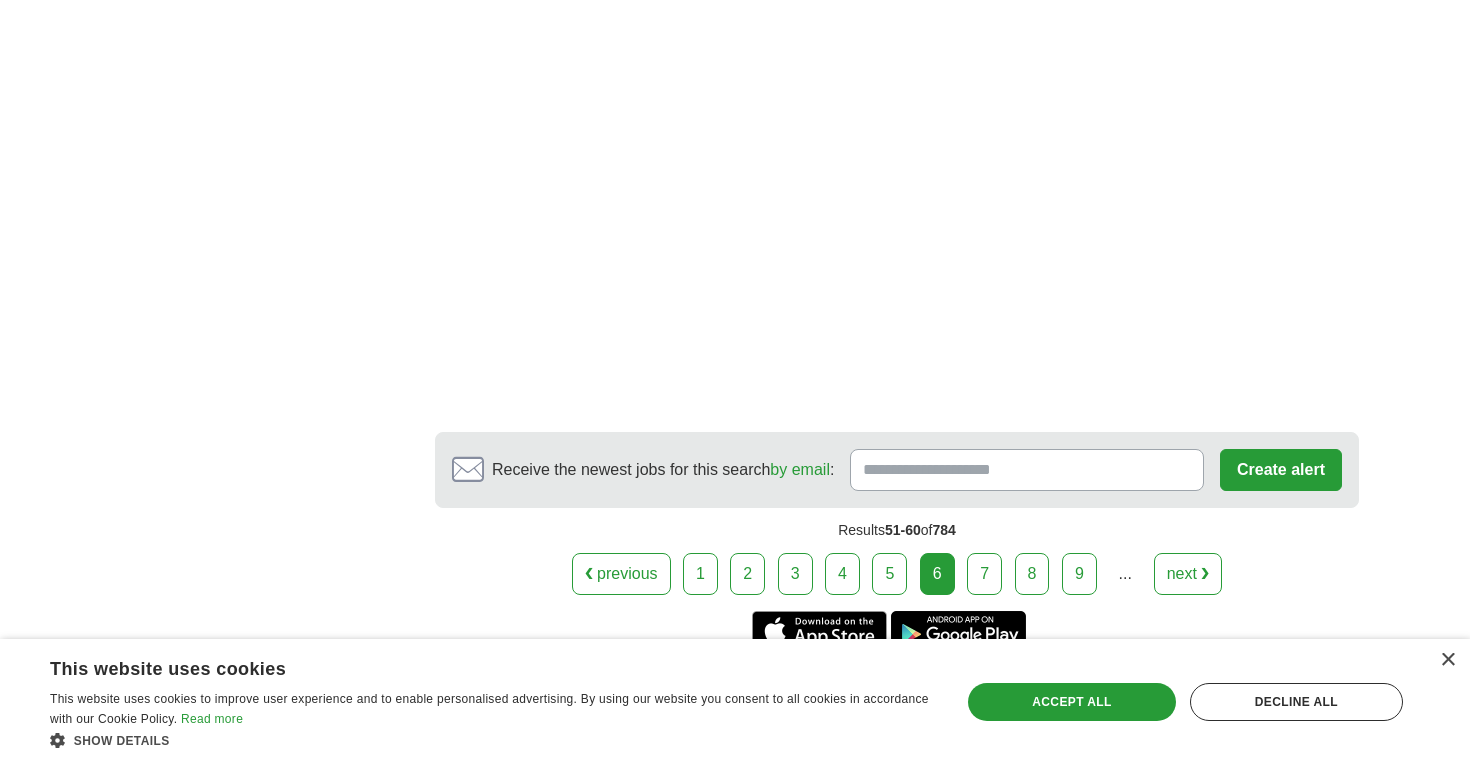 scroll, scrollTop: 3405, scrollLeft: 0, axis: vertical 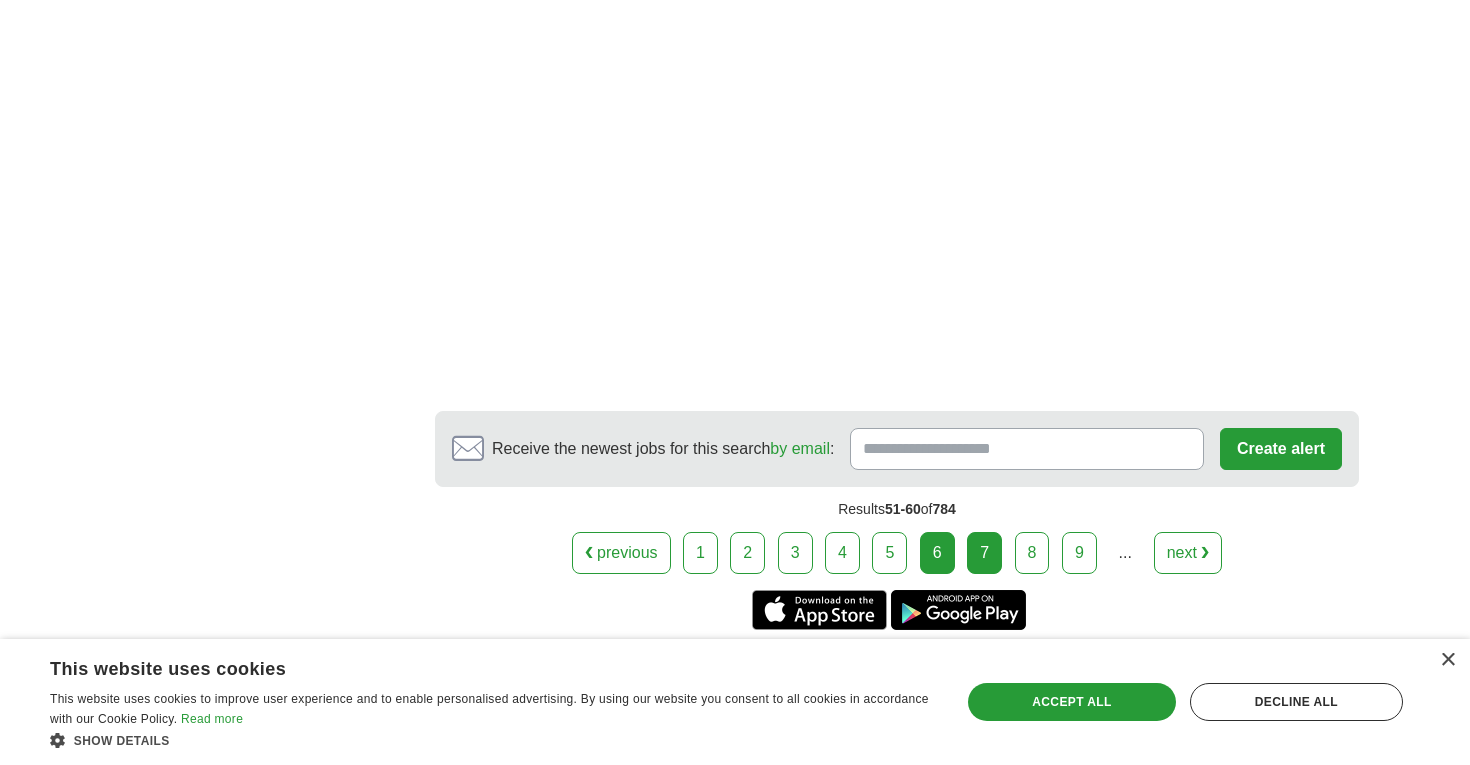 click on "7" at bounding box center [984, 553] 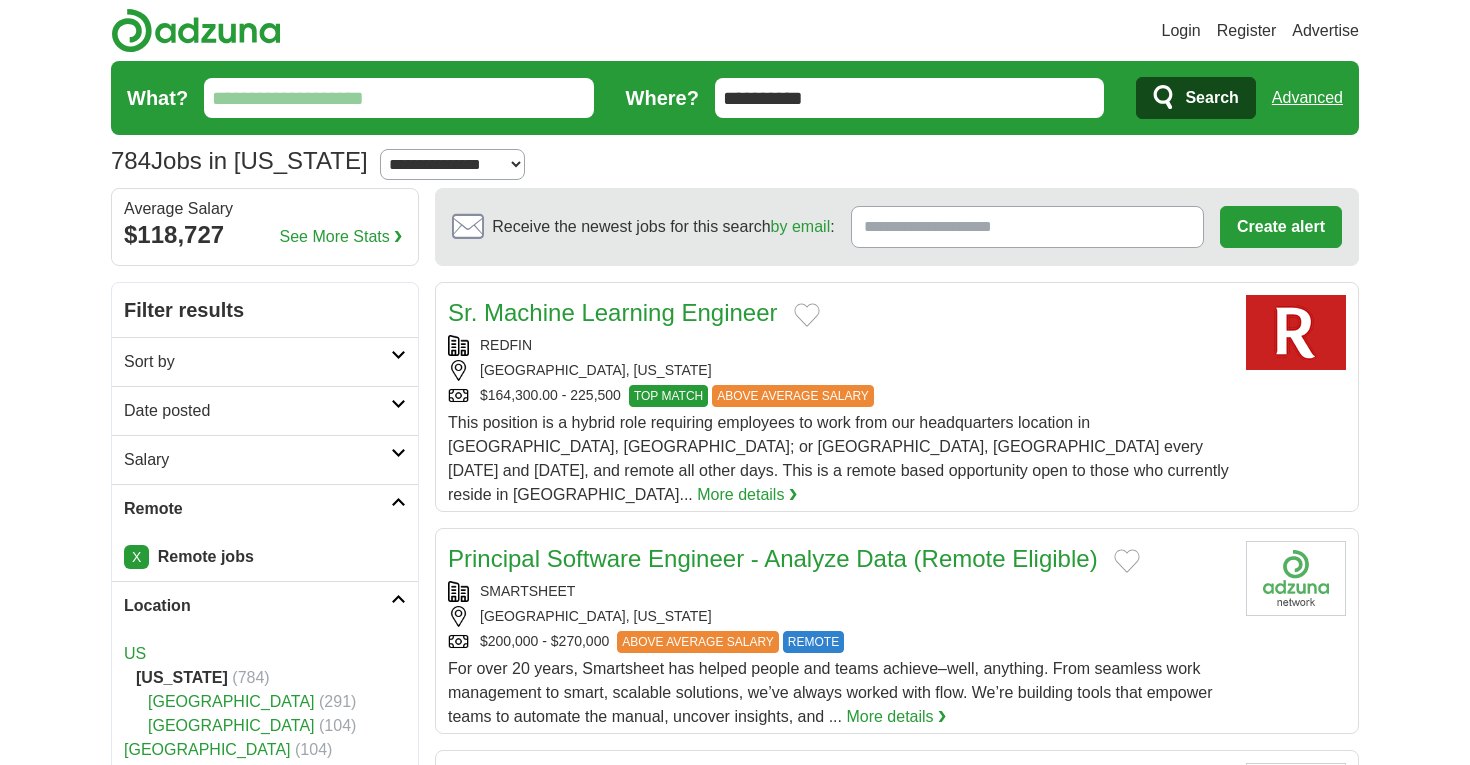scroll, scrollTop: 0, scrollLeft: 0, axis: both 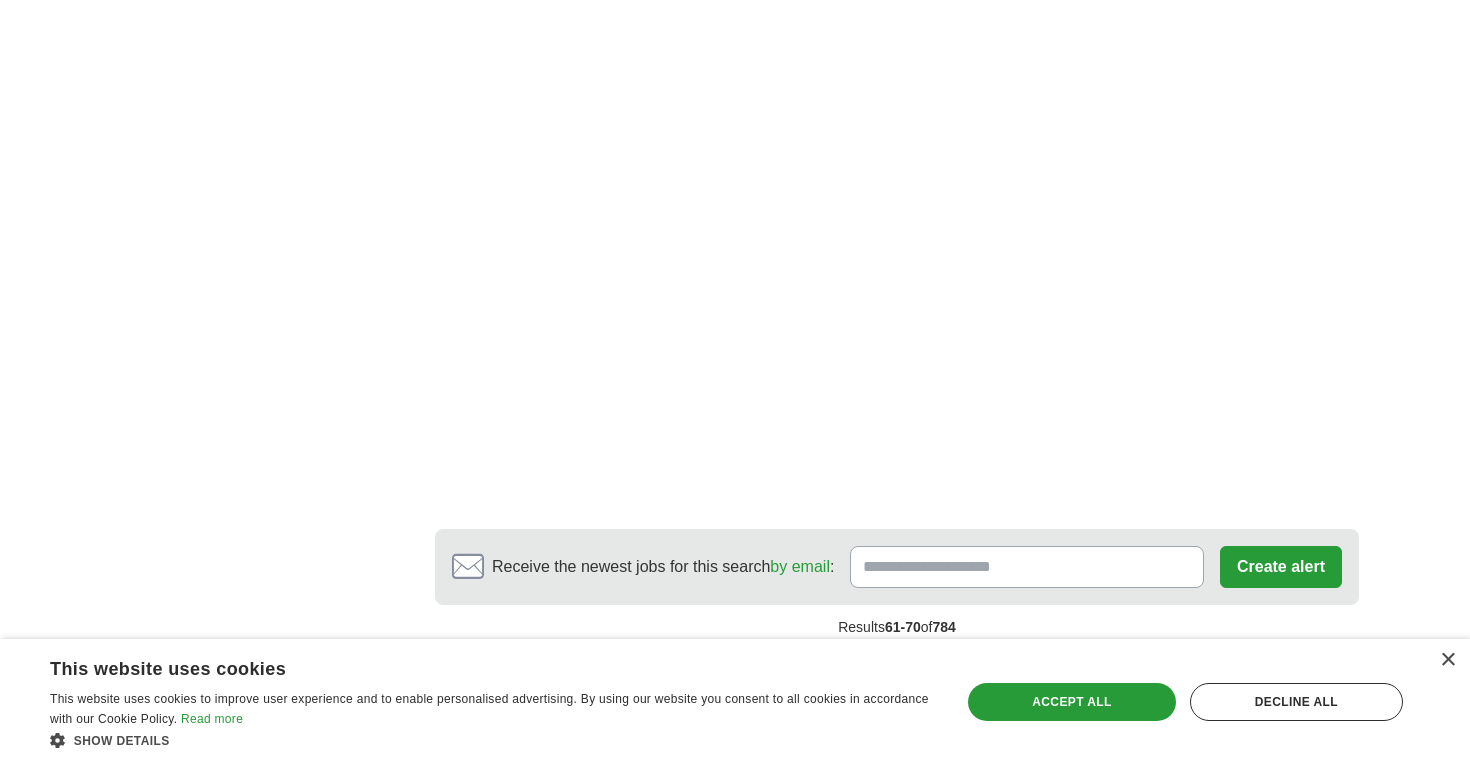 click on "8" at bounding box center [1024, 671] 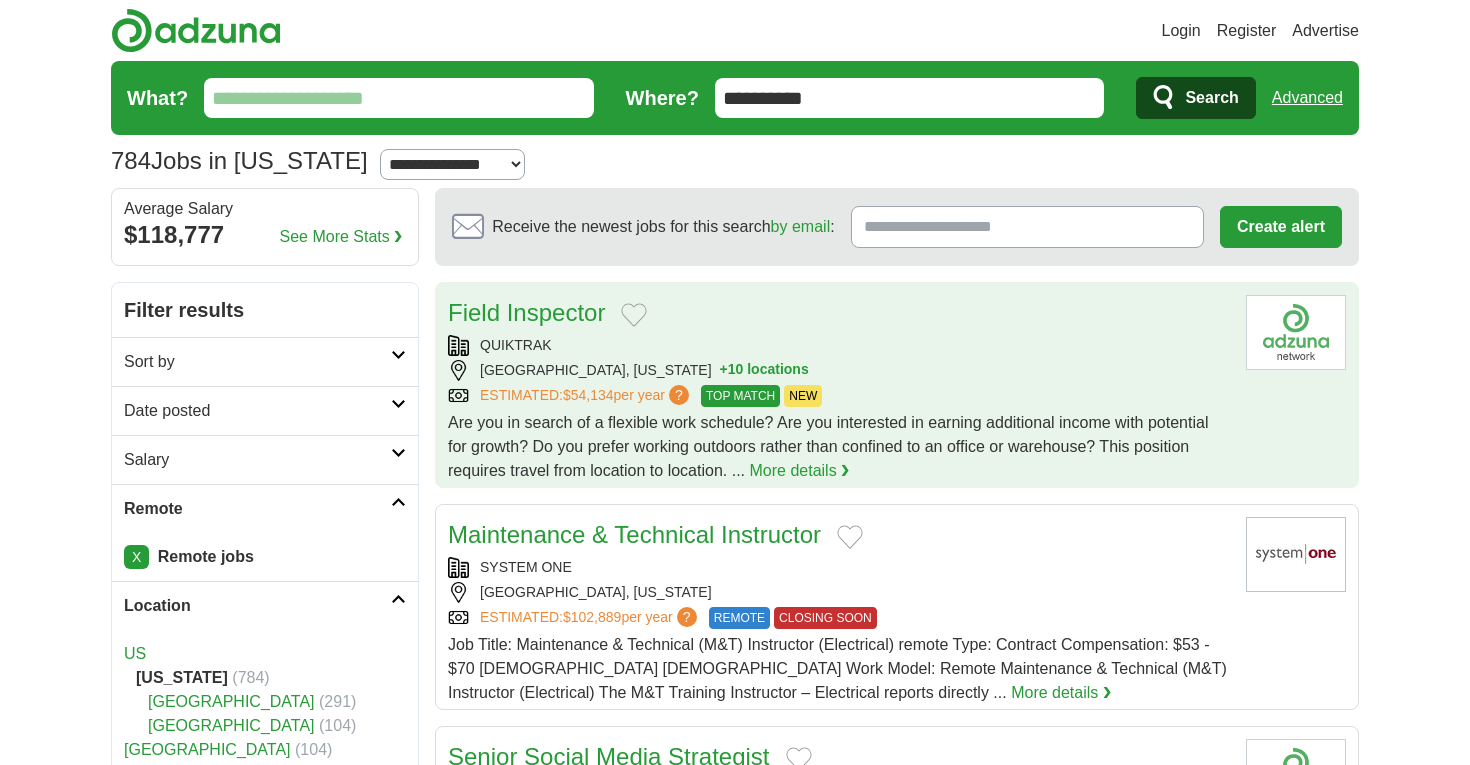 scroll, scrollTop: 0, scrollLeft: 0, axis: both 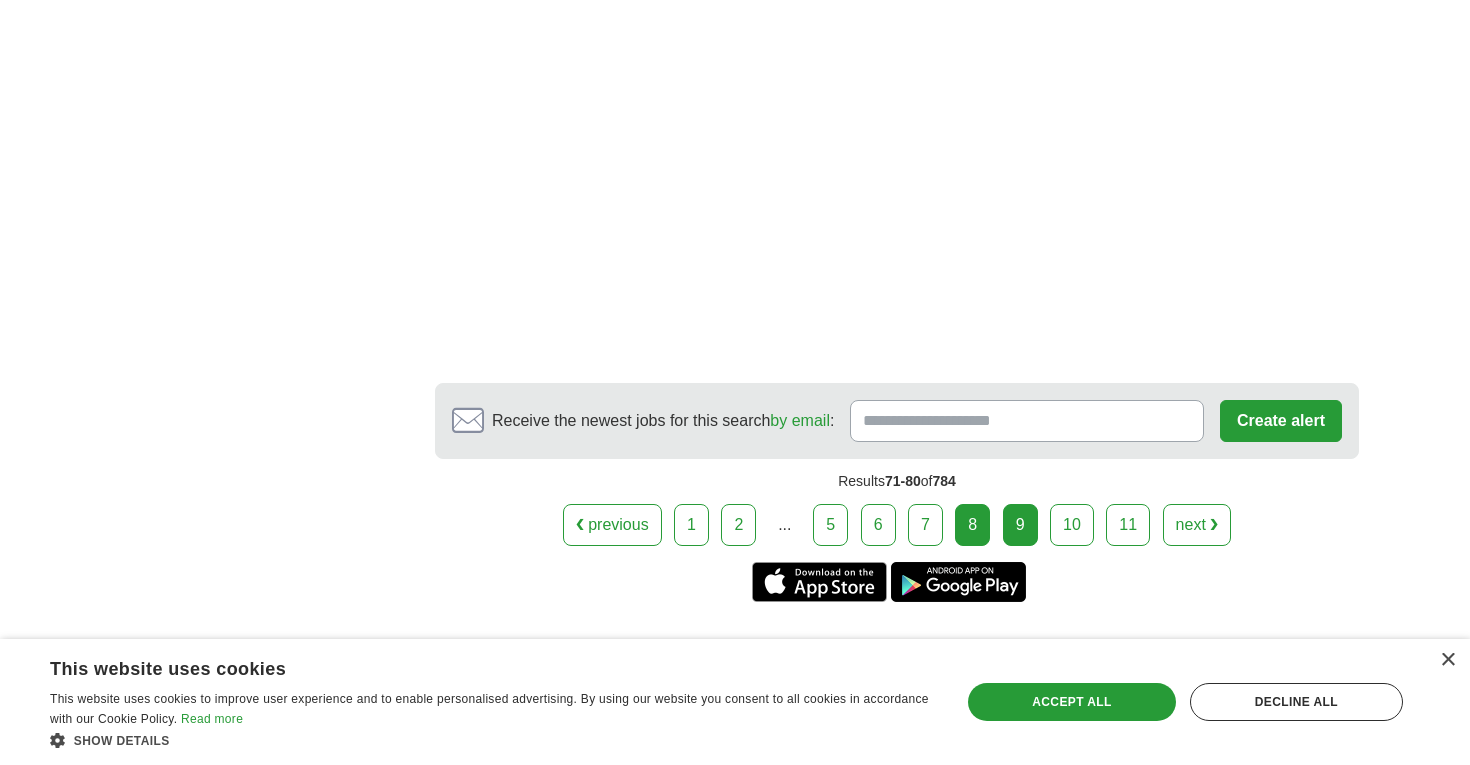 click on "9" at bounding box center [1020, 525] 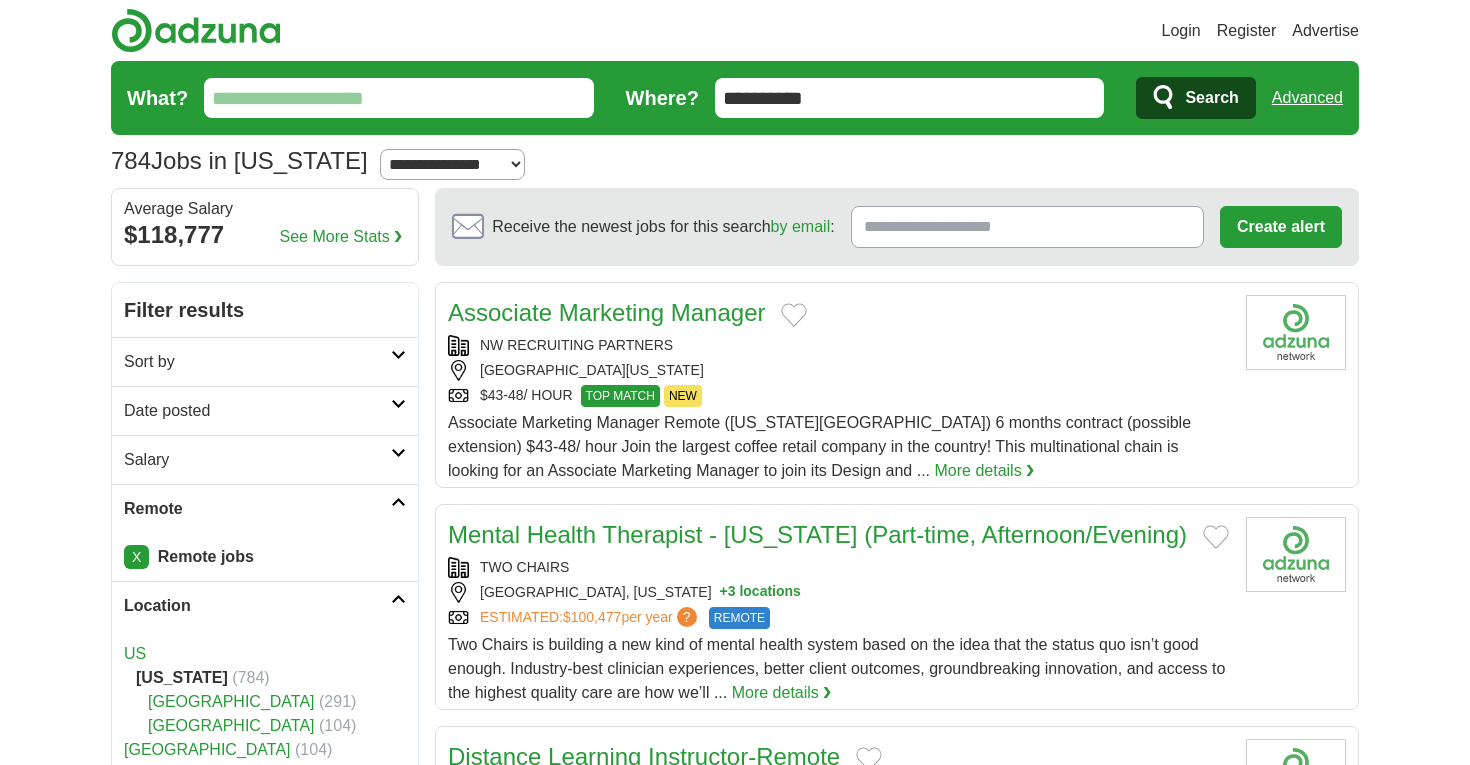 scroll, scrollTop: 0, scrollLeft: 0, axis: both 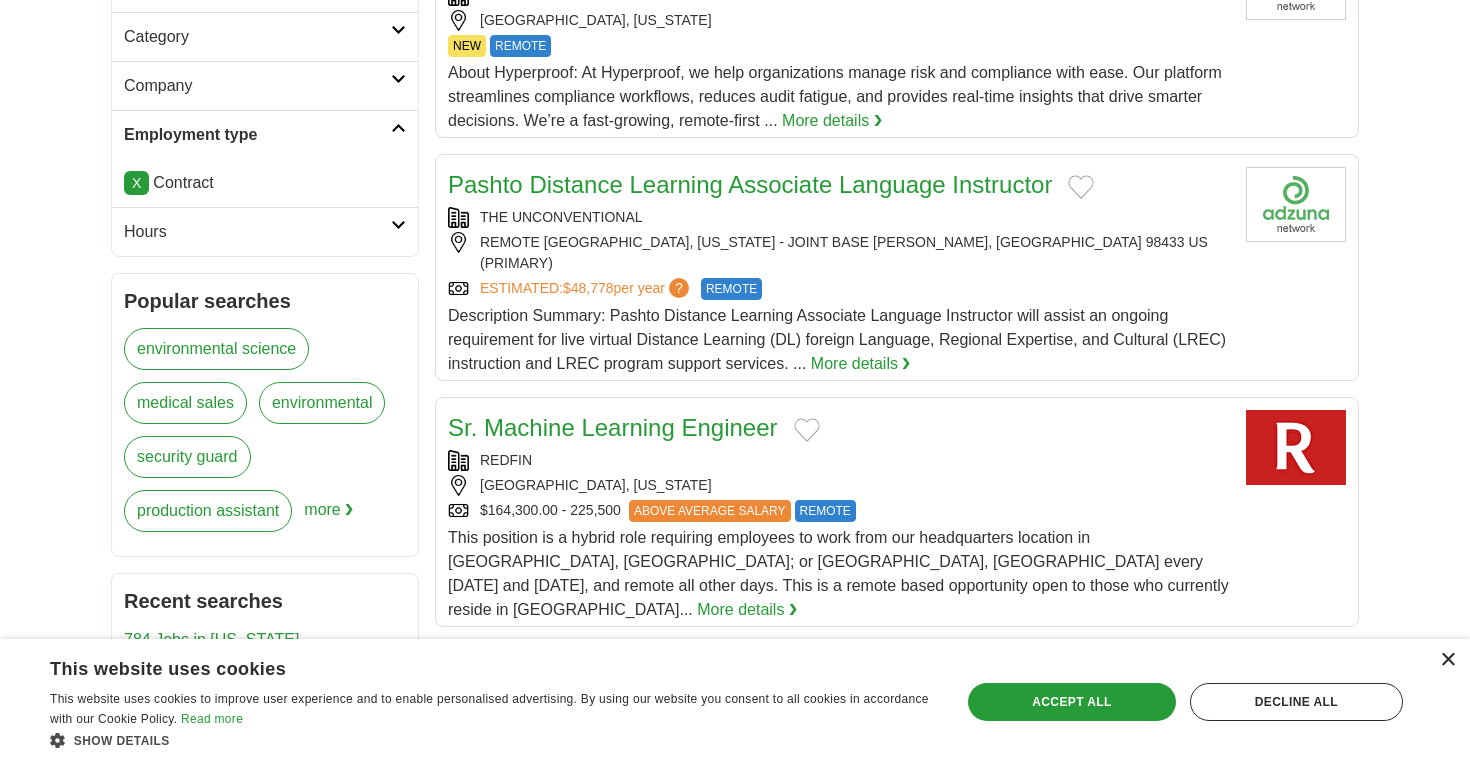 click on "×" at bounding box center [1447, 660] 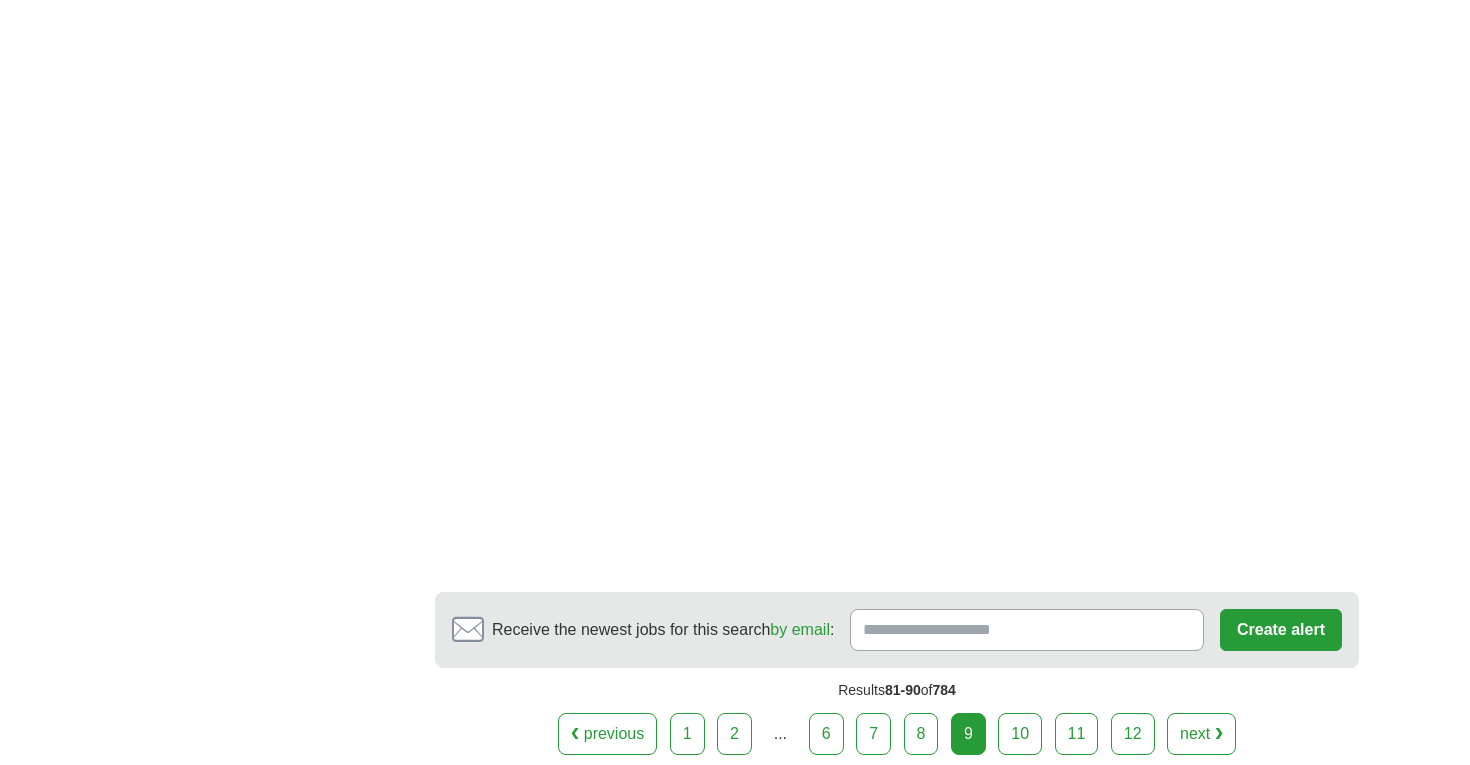 scroll, scrollTop: 3352, scrollLeft: 0, axis: vertical 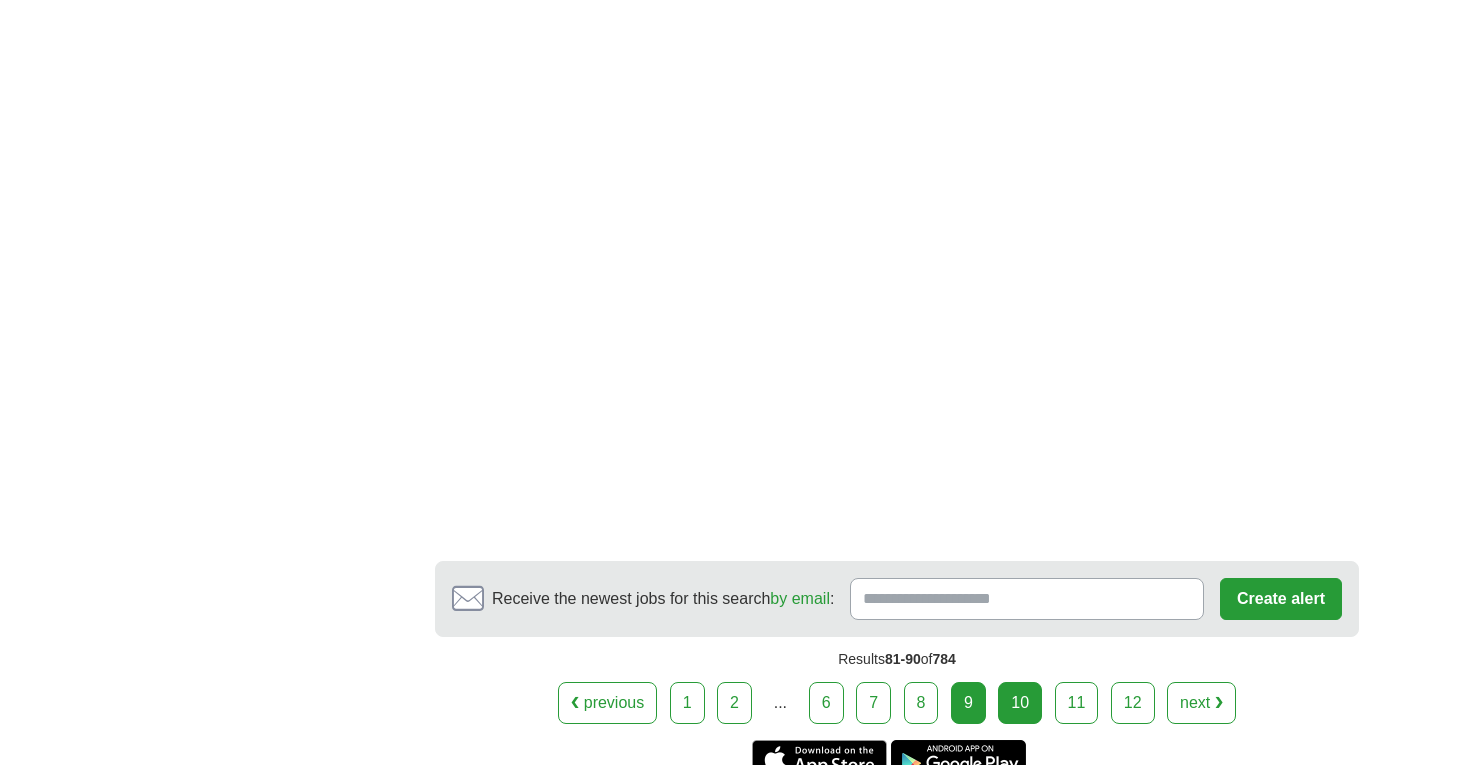 click on "10" at bounding box center (1020, 703) 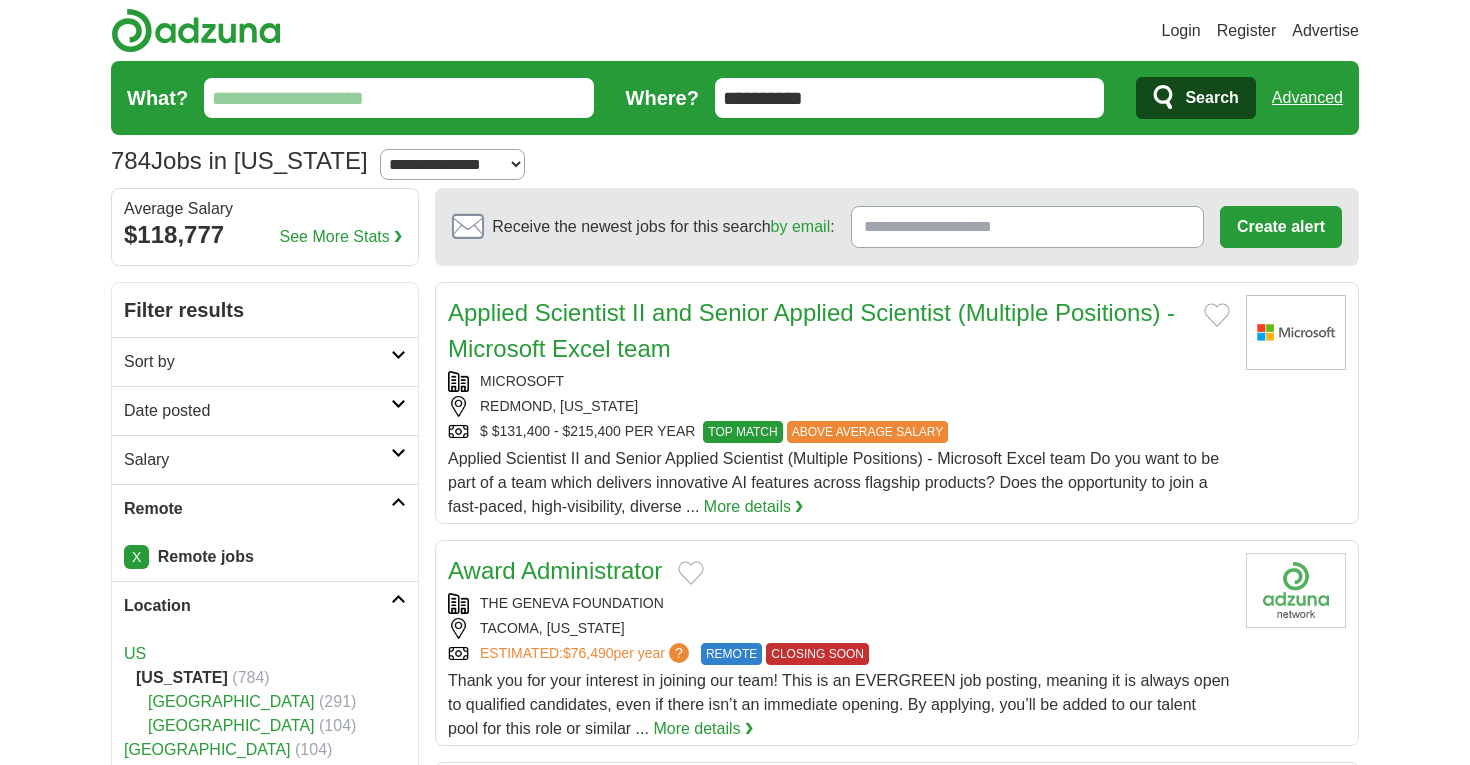 scroll, scrollTop: 0, scrollLeft: 0, axis: both 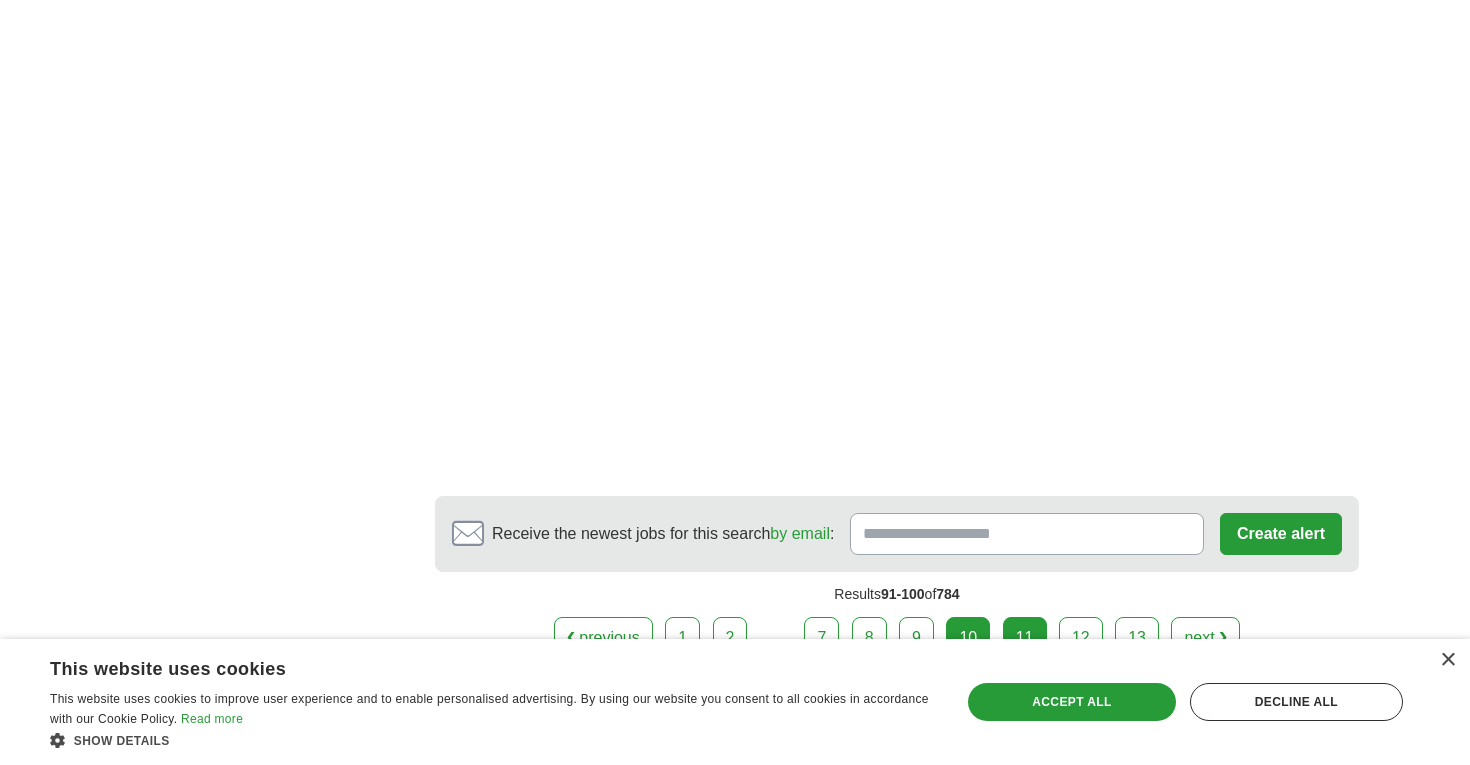 click on "11" at bounding box center [1025, 638] 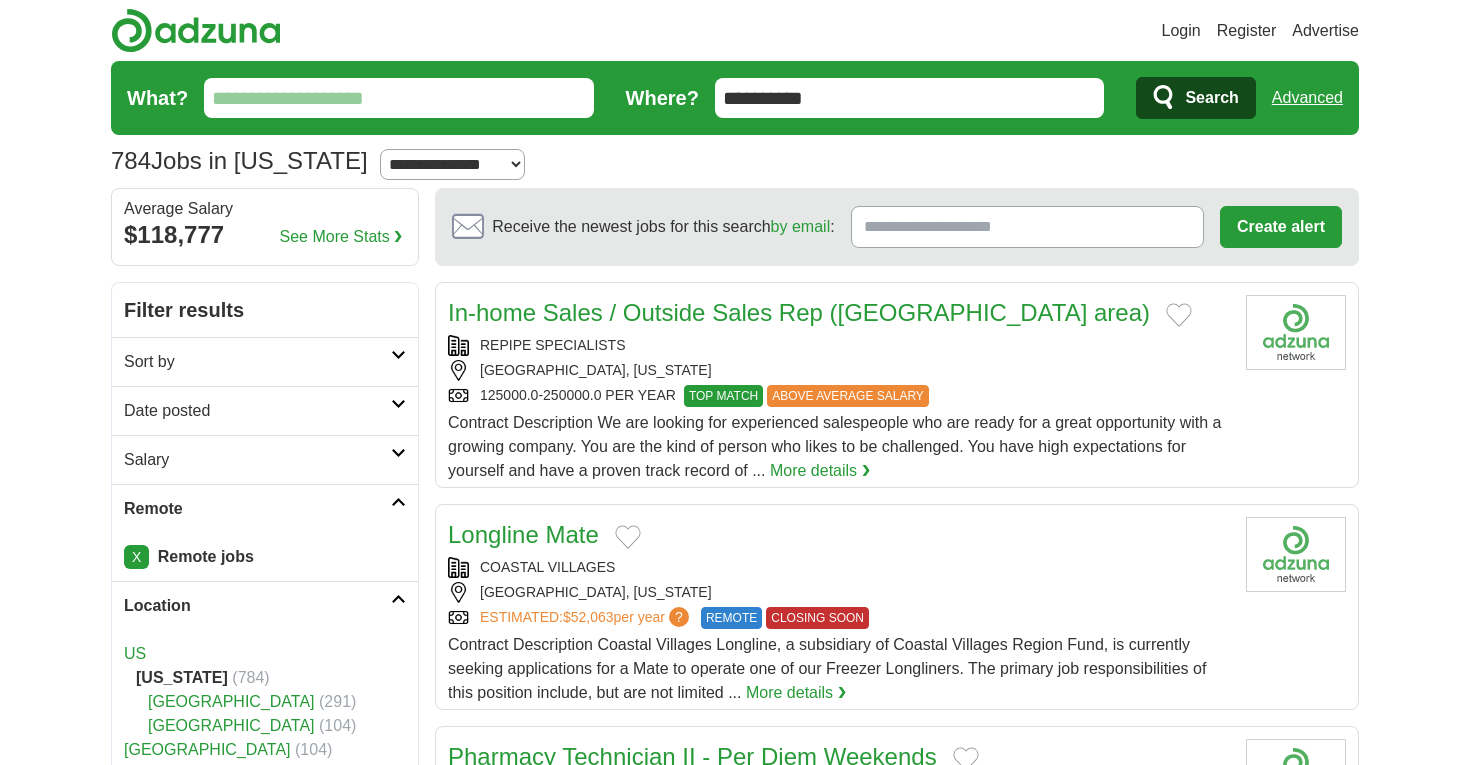 scroll, scrollTop: 0, scrollLeft: 0, axis: both 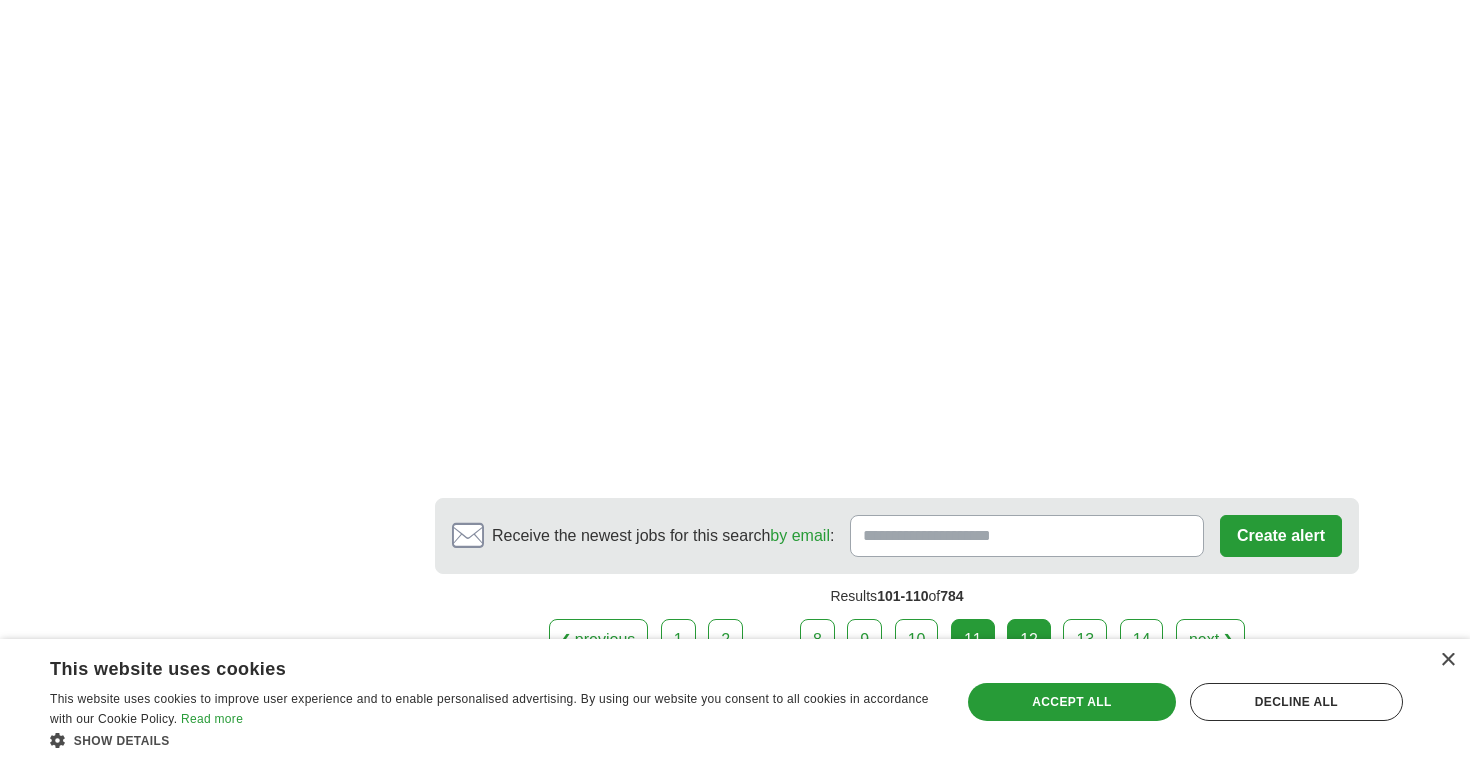 click on "12" at bounding box center [1029, 640] 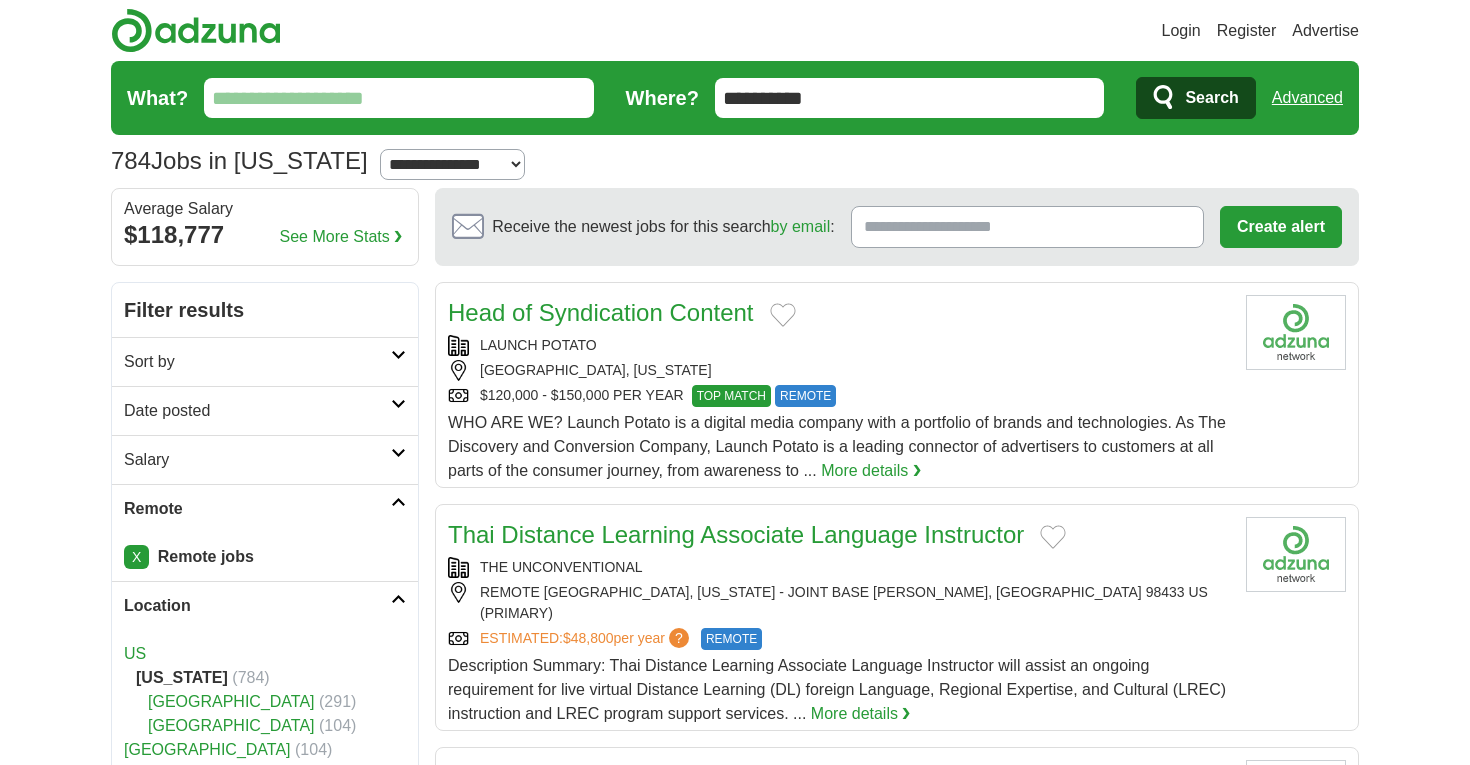 scroll, scrollTop: 0, scrollLeft: 0, axis: both 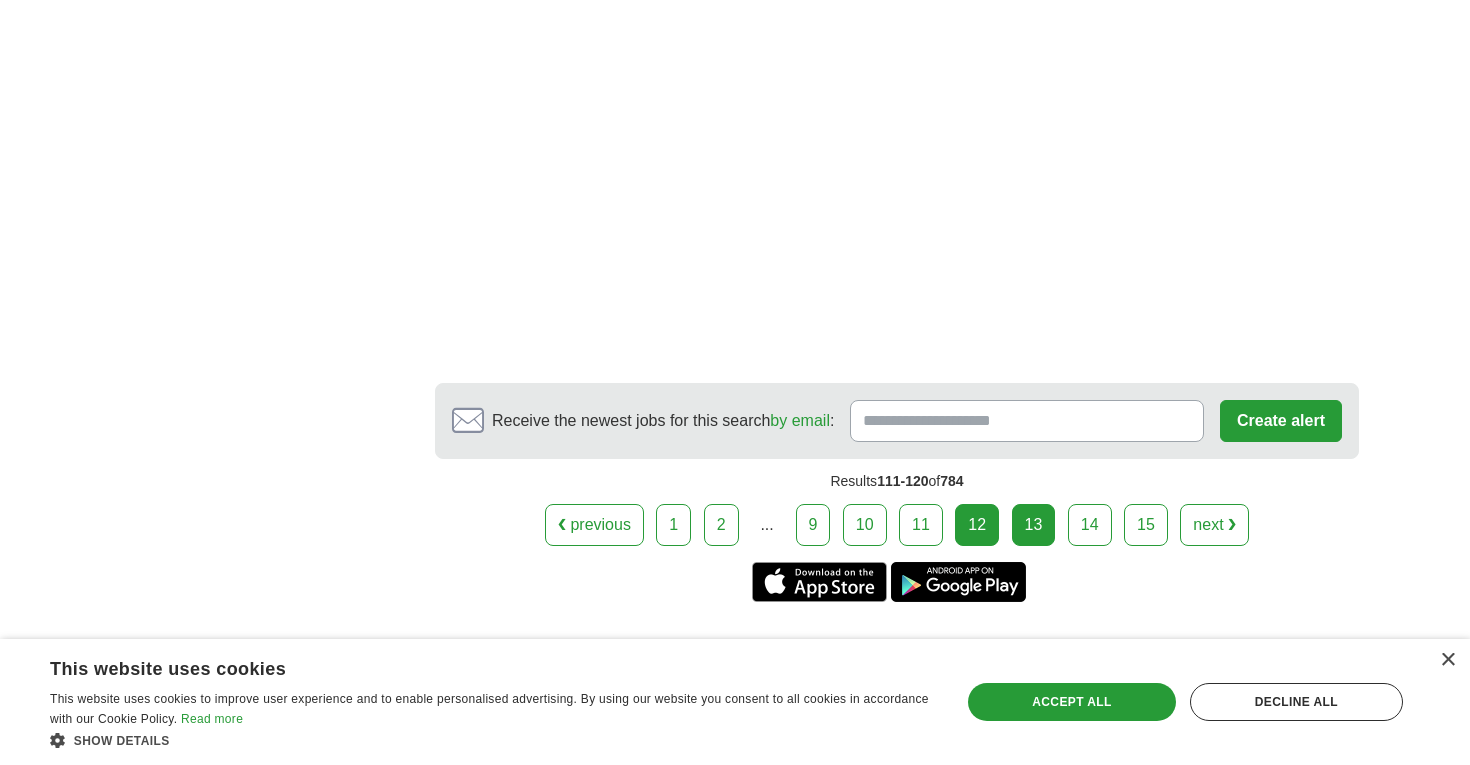 click on "13" at bounding box center (1034, 525) 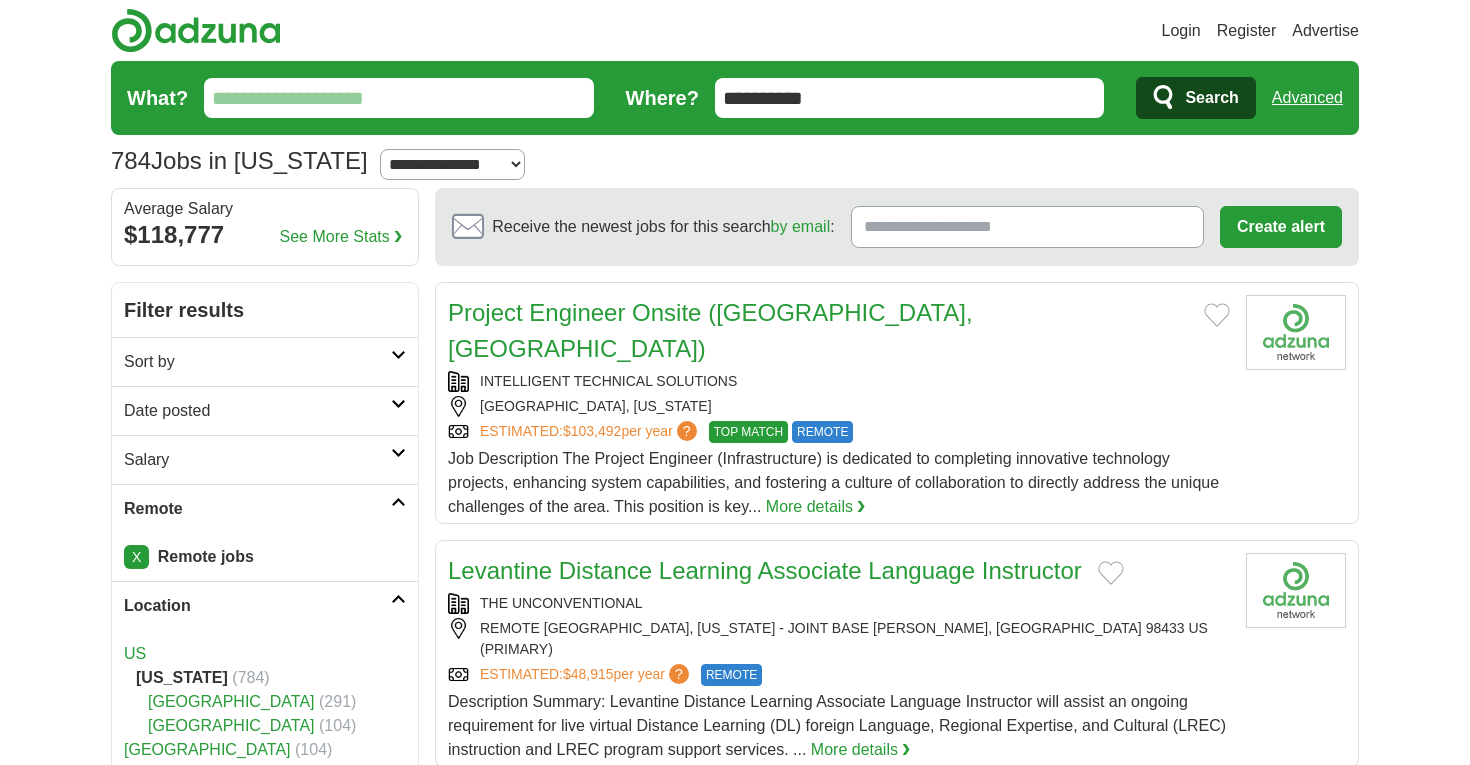 scroll, scrollTop: 0, scrollLeft: 0, axis: both 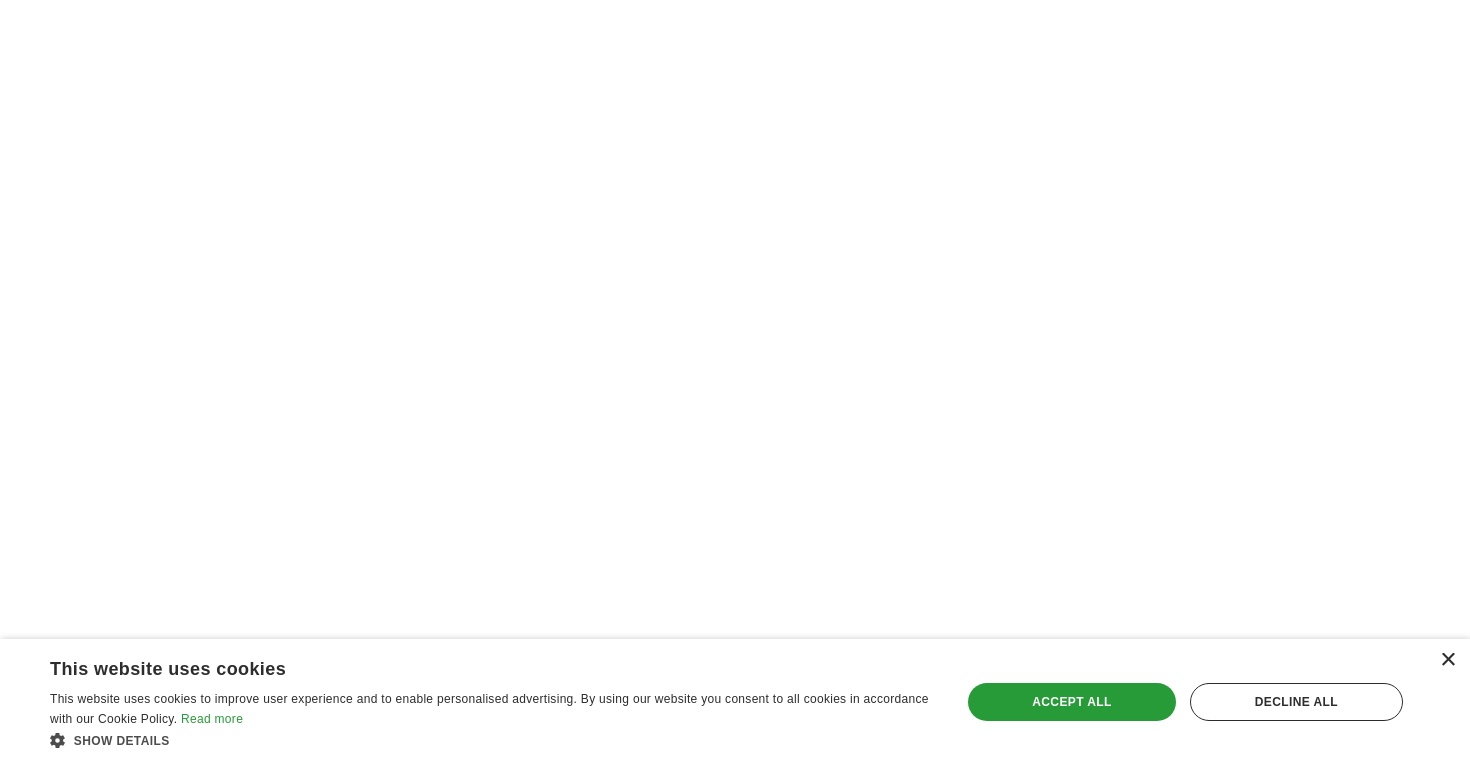 click on "×" at bounding box center [1447, 660] 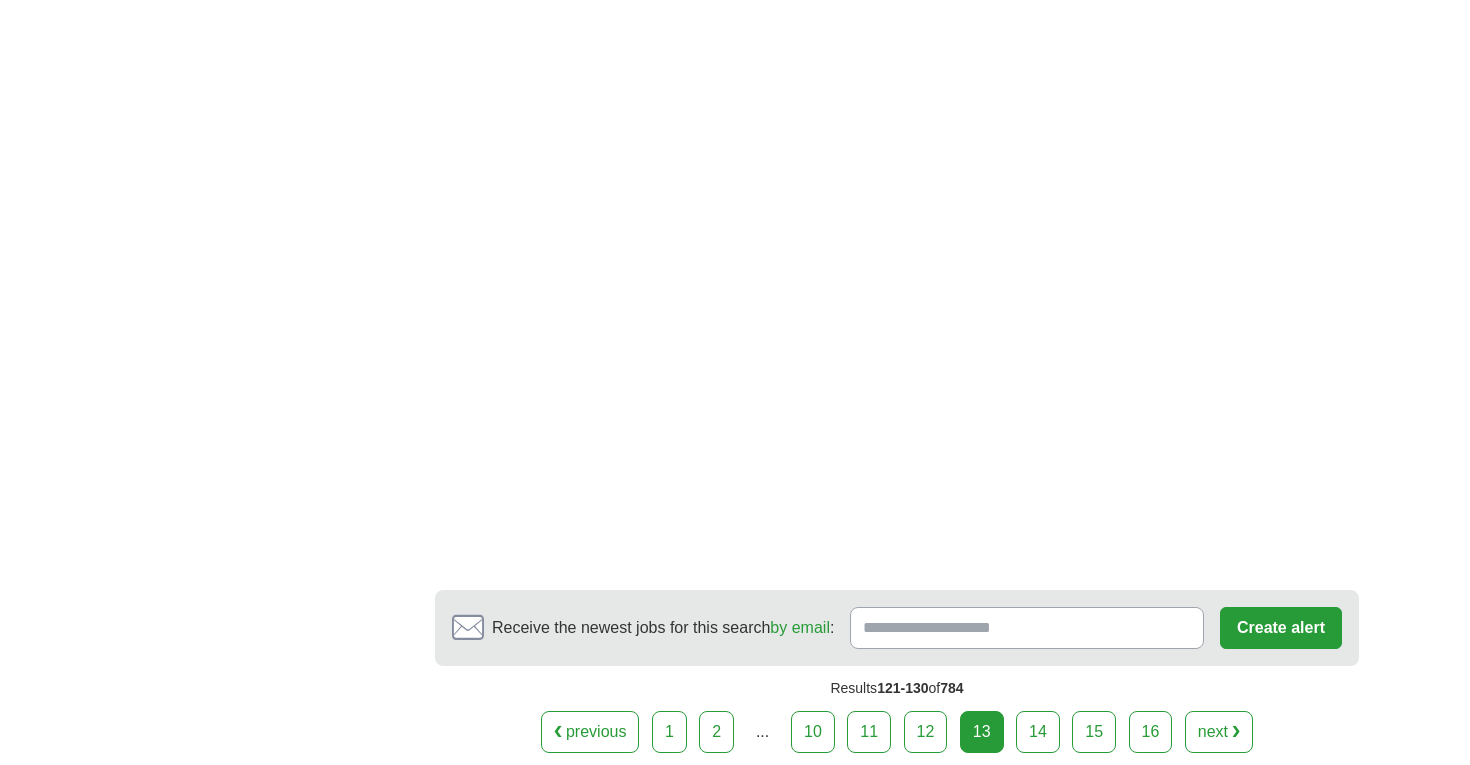 scroll, scrollTop: 3534, scrollLeft: 0, axis: vertical 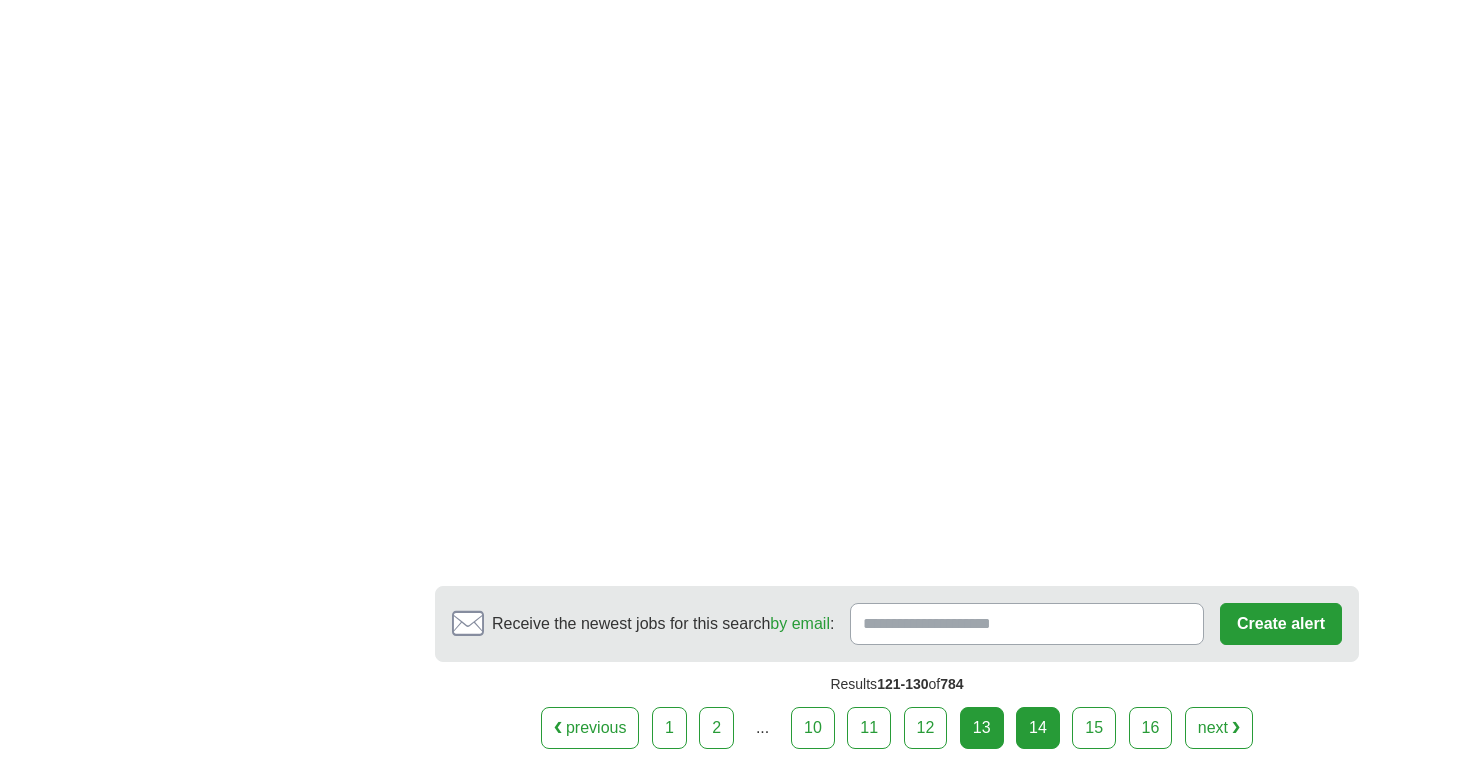 click on "14" at bounding box center (1038, 728) 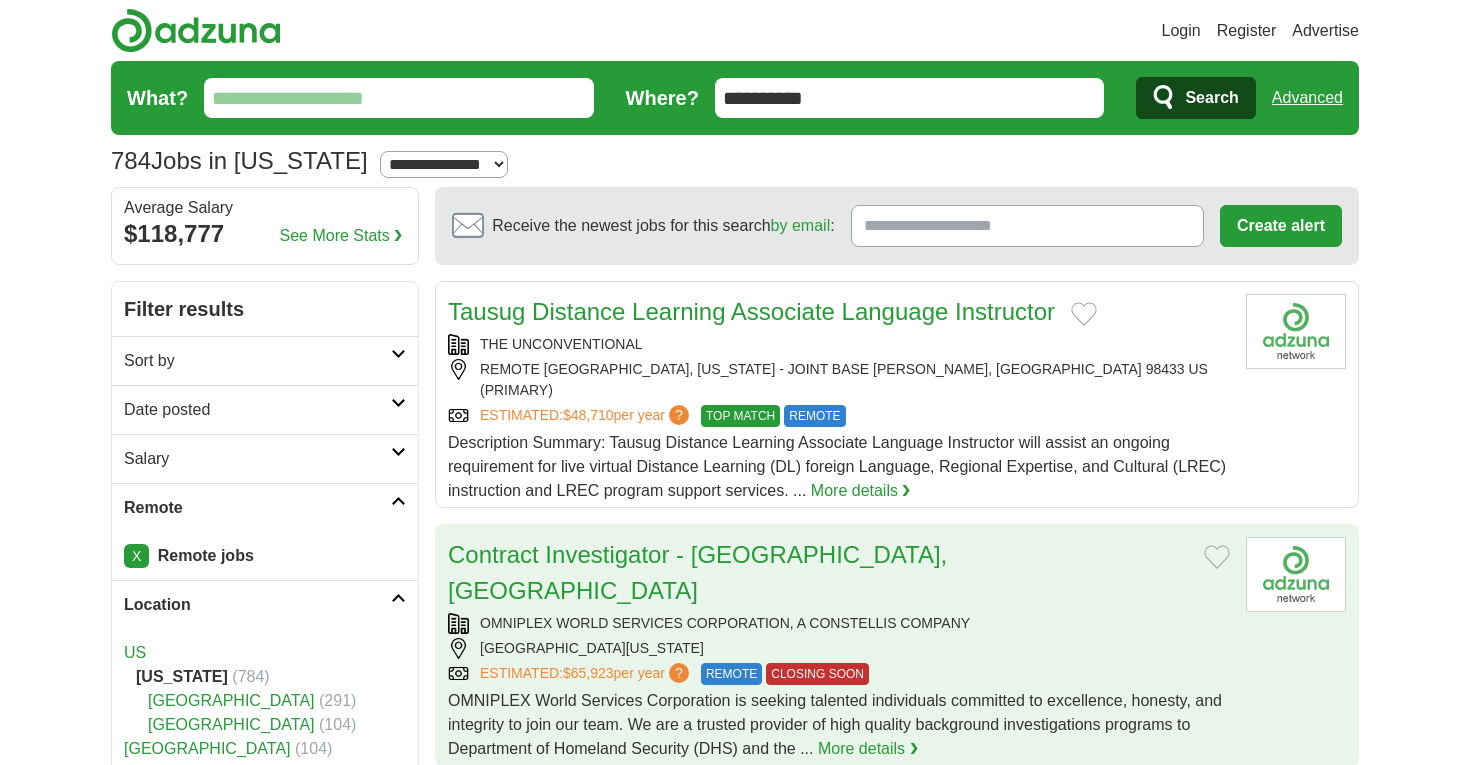 scroll, scrollTop: 0, scrollLeft: 0, axis: both 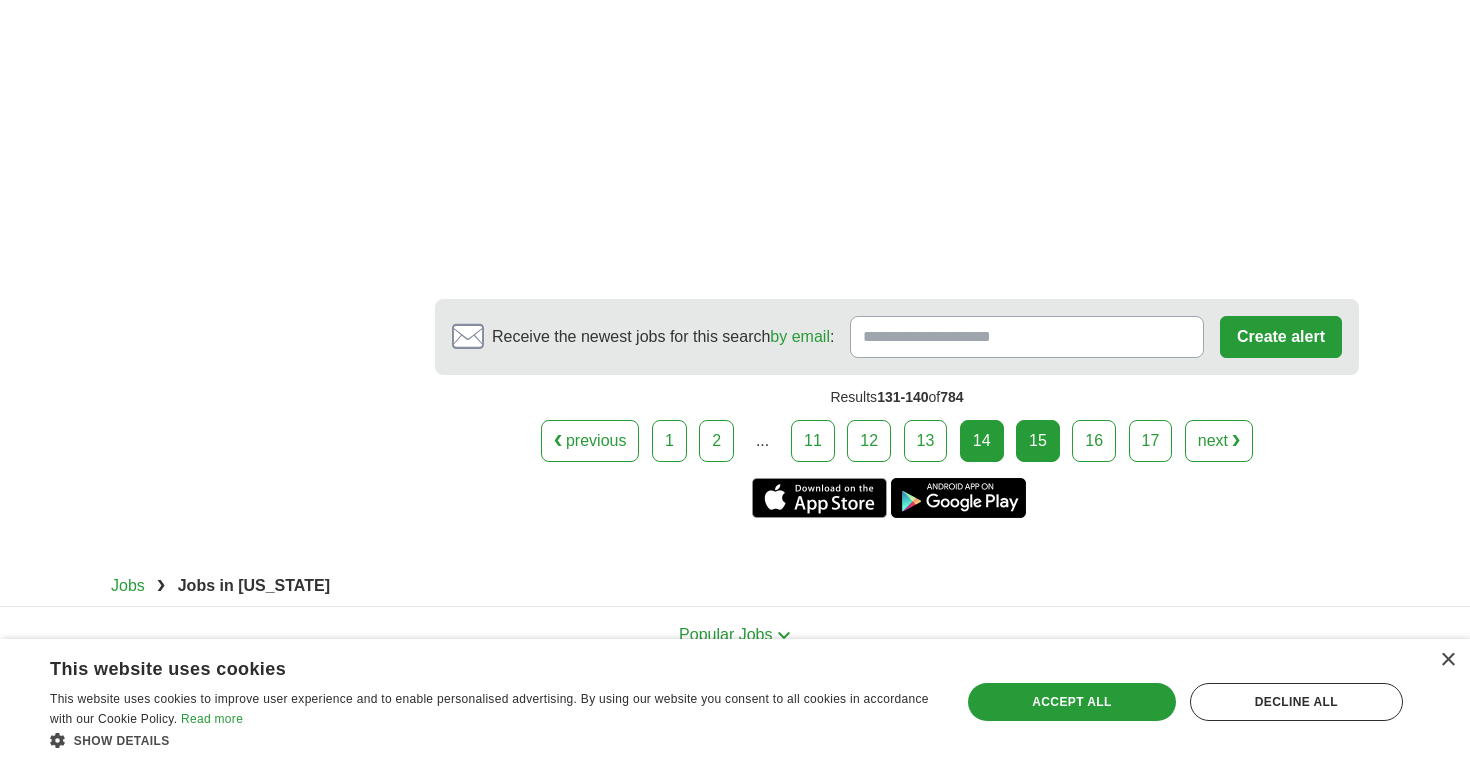 click on "15" at bounding box center [1038, 441] 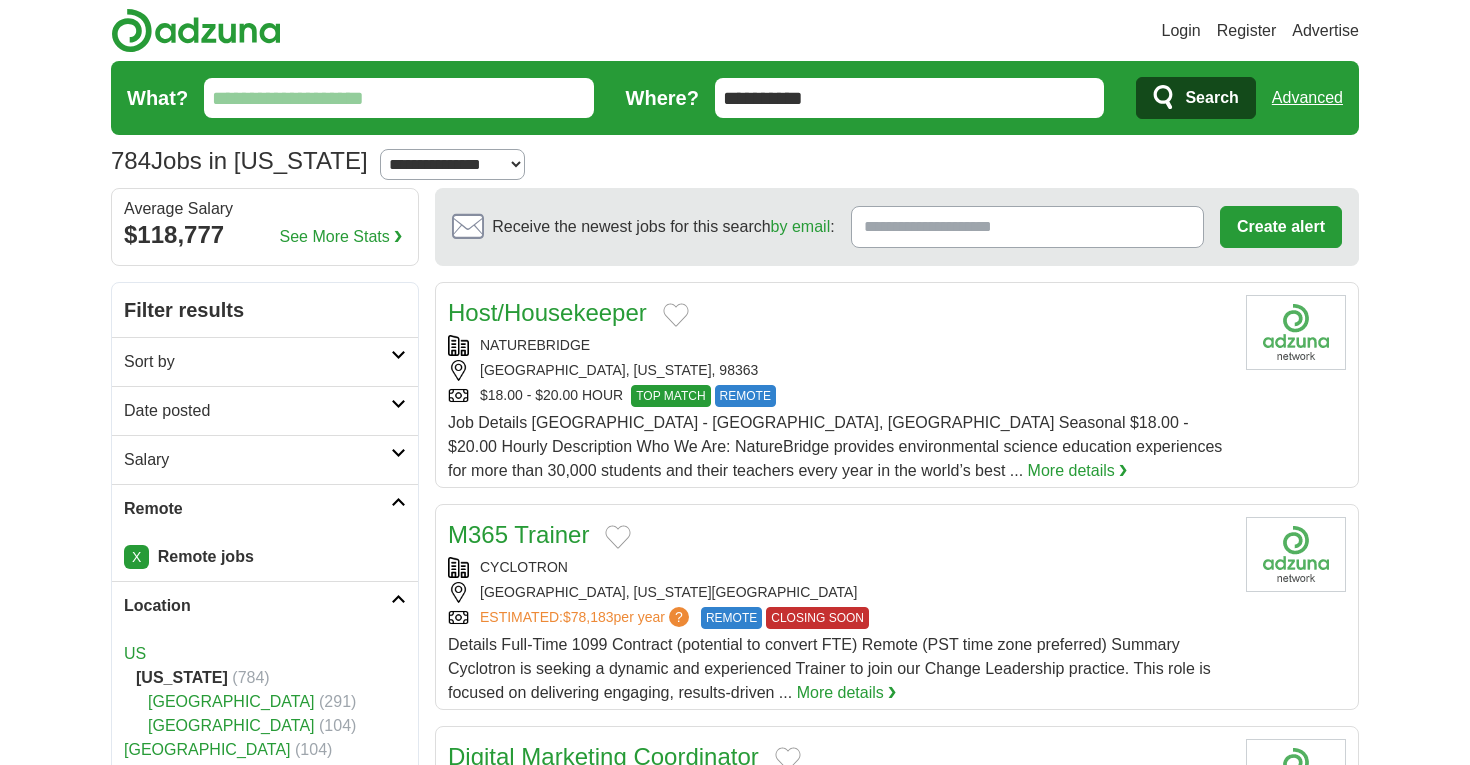 scroll, scrollTop: 0, scrollLeft: 0, axis: both 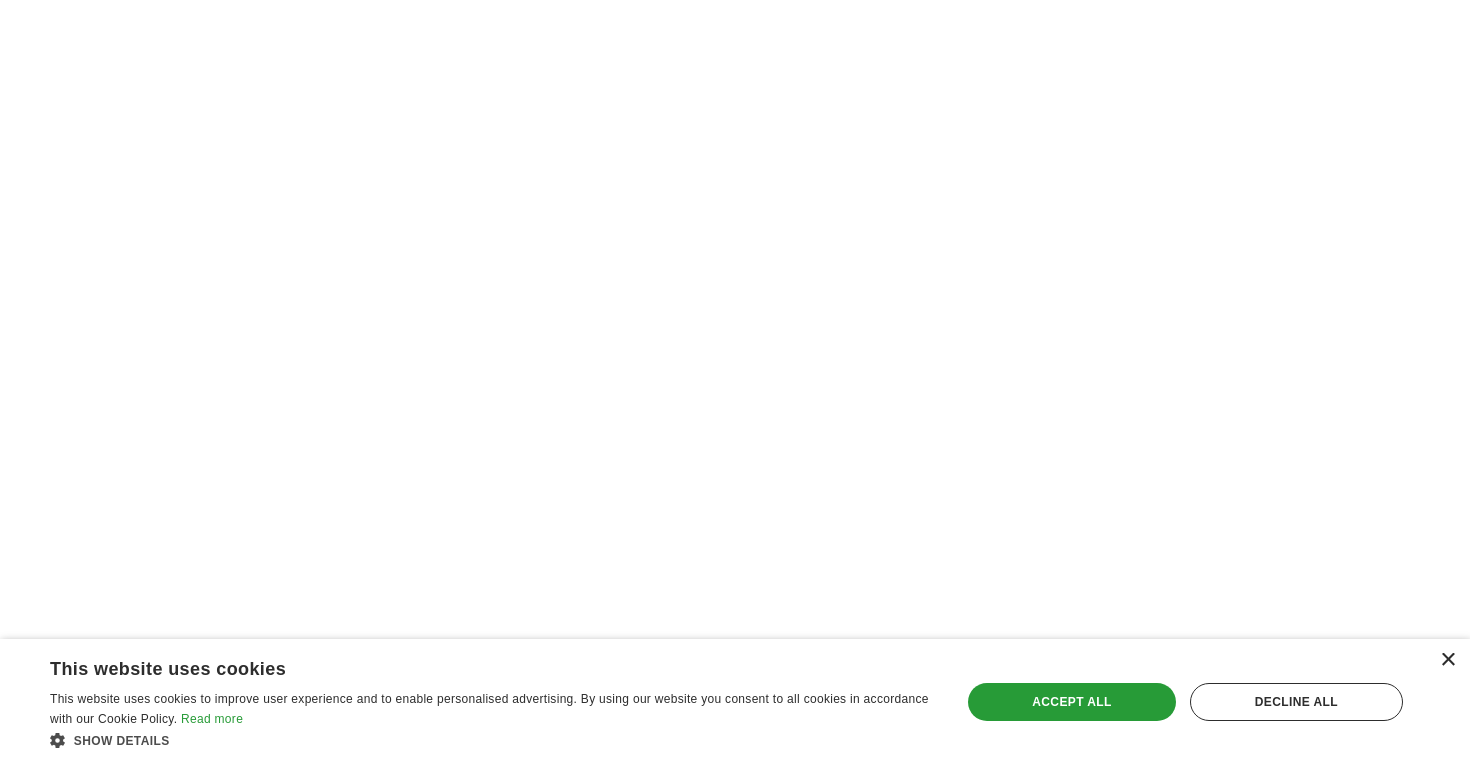 click on "×" at bounding box center (1447, 660) 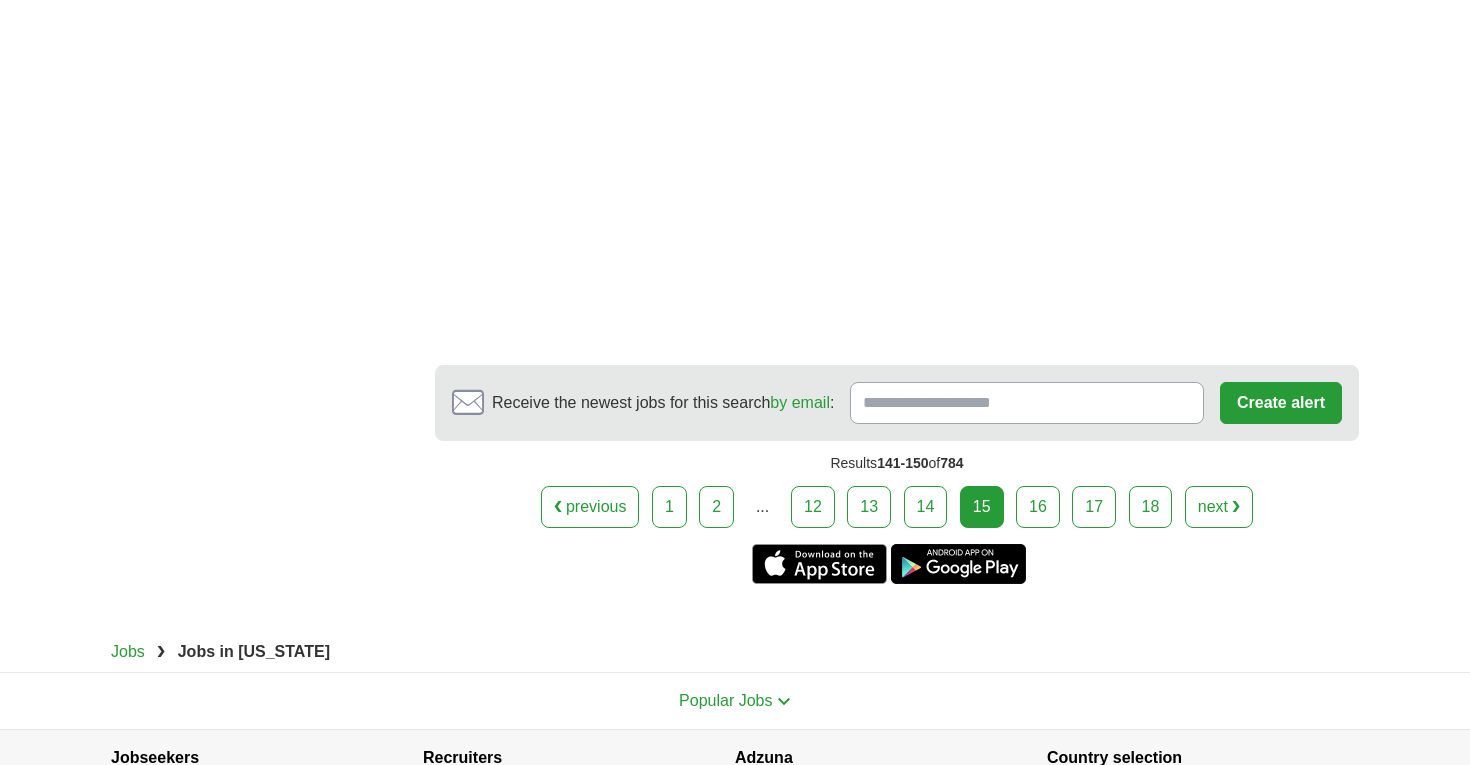 scroll, scrollTop: 3757, scrollLeft: 0, axis: vertical 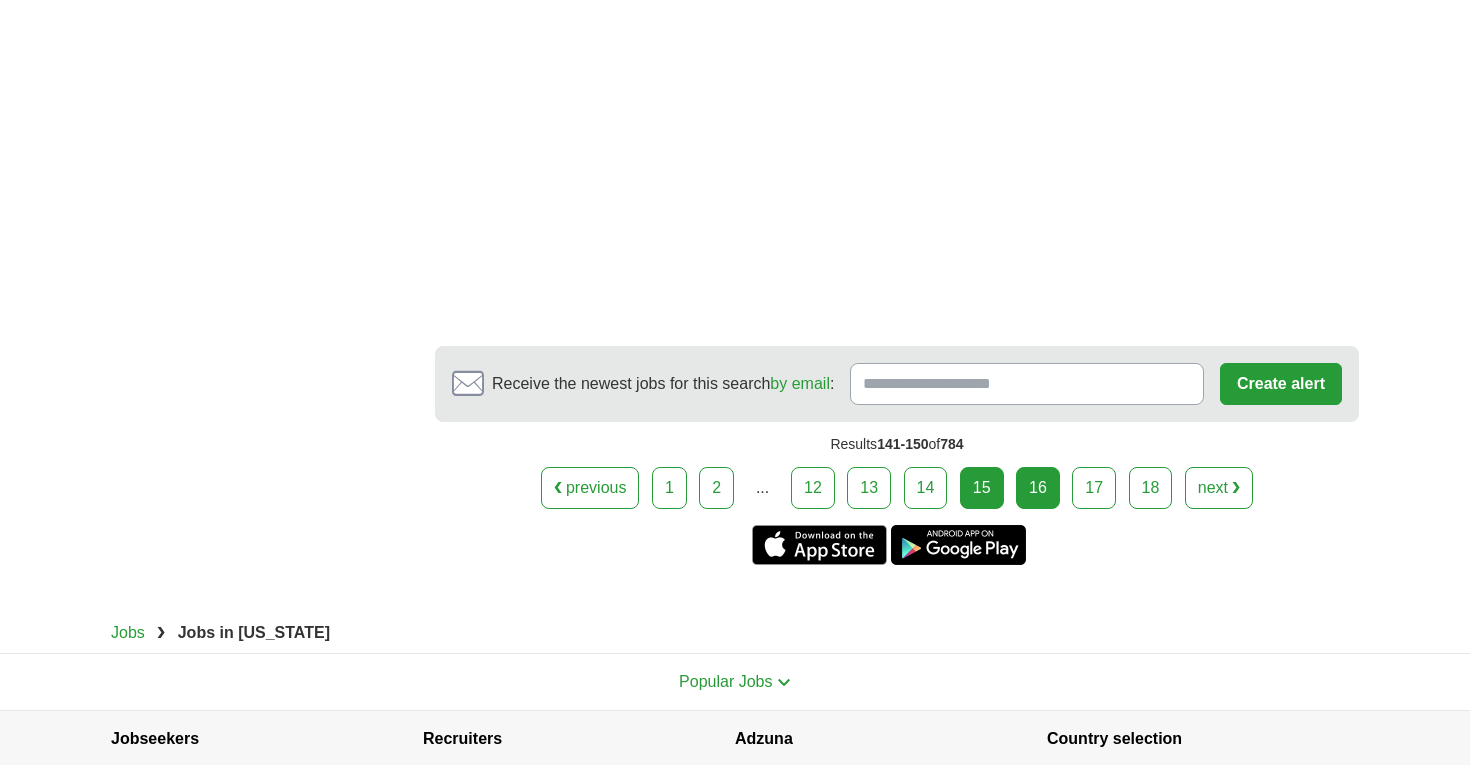 click on "16" at bounding box center (1038, 488) 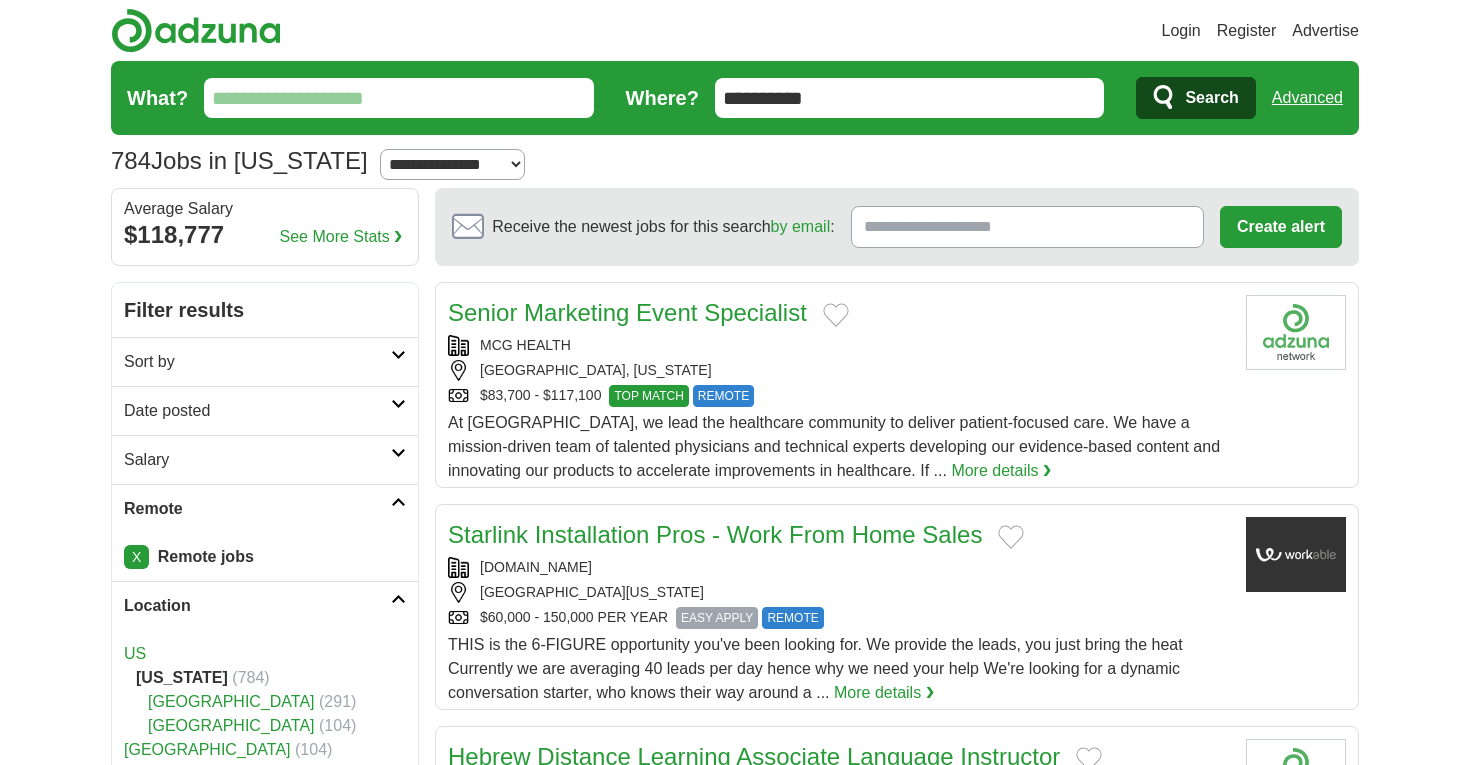 scroll, scrollTop: 514, scrollLeft: 0, axis: vertical 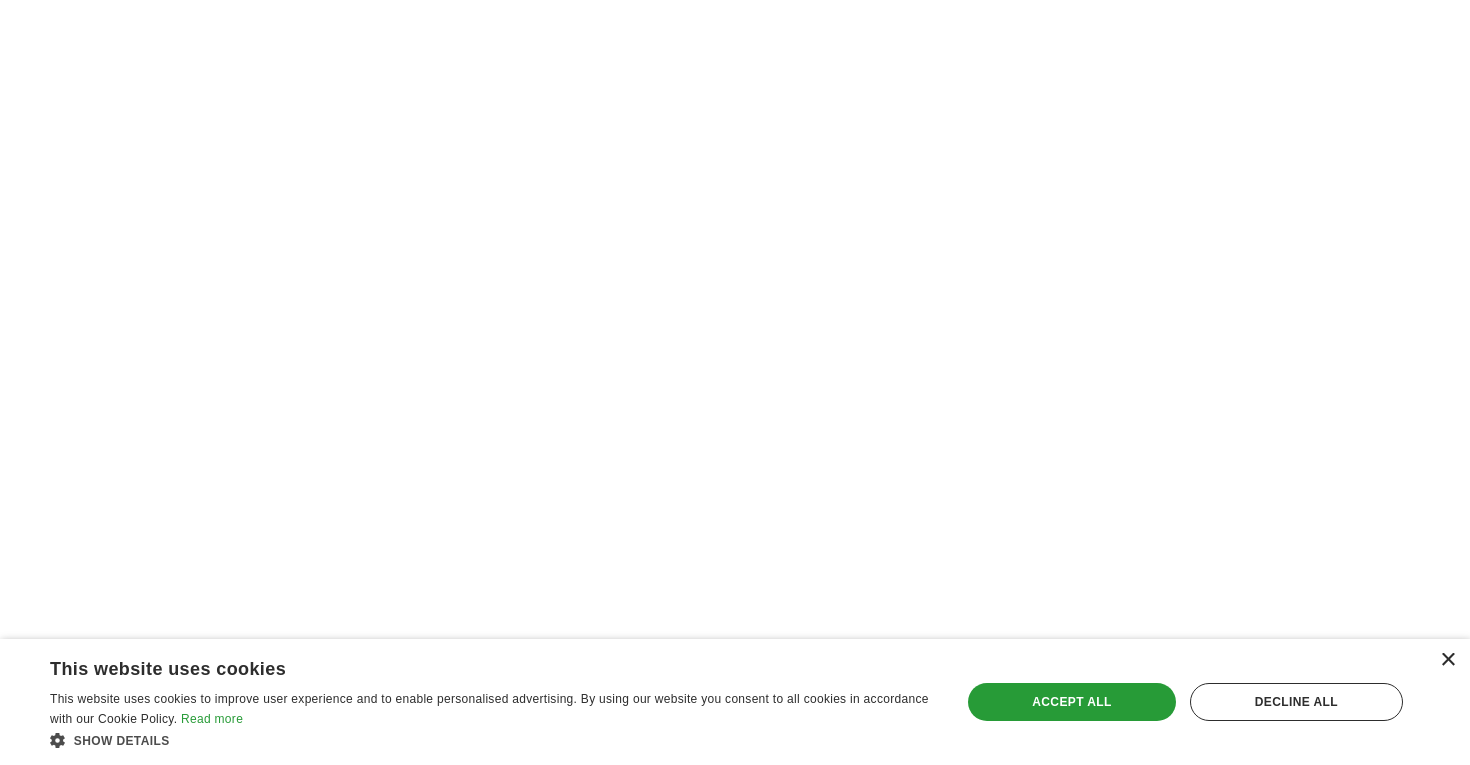 click on "×" at bounding box center (1447, 660) 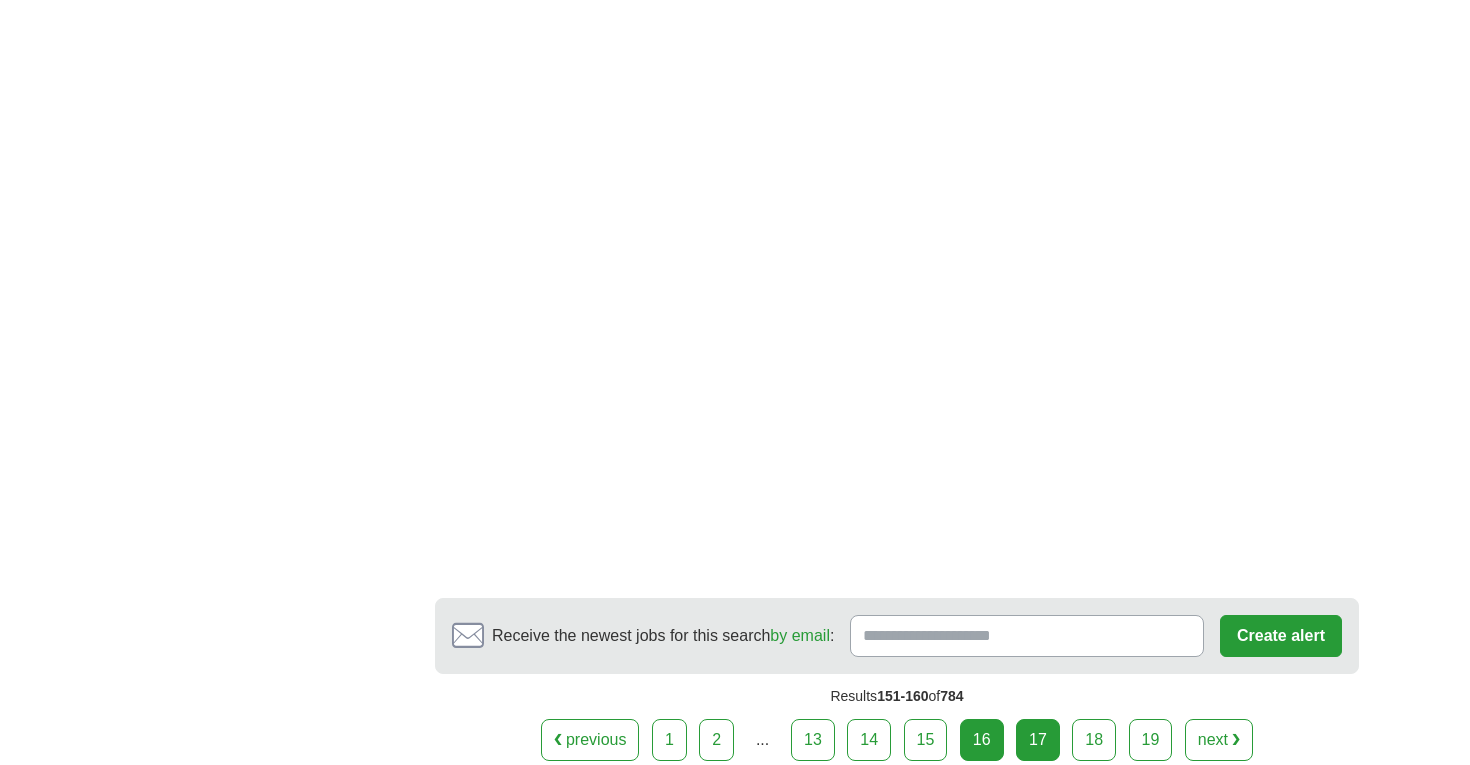 scroll, scrollTop: 3345, scrollLeft: 0, axis: vertical 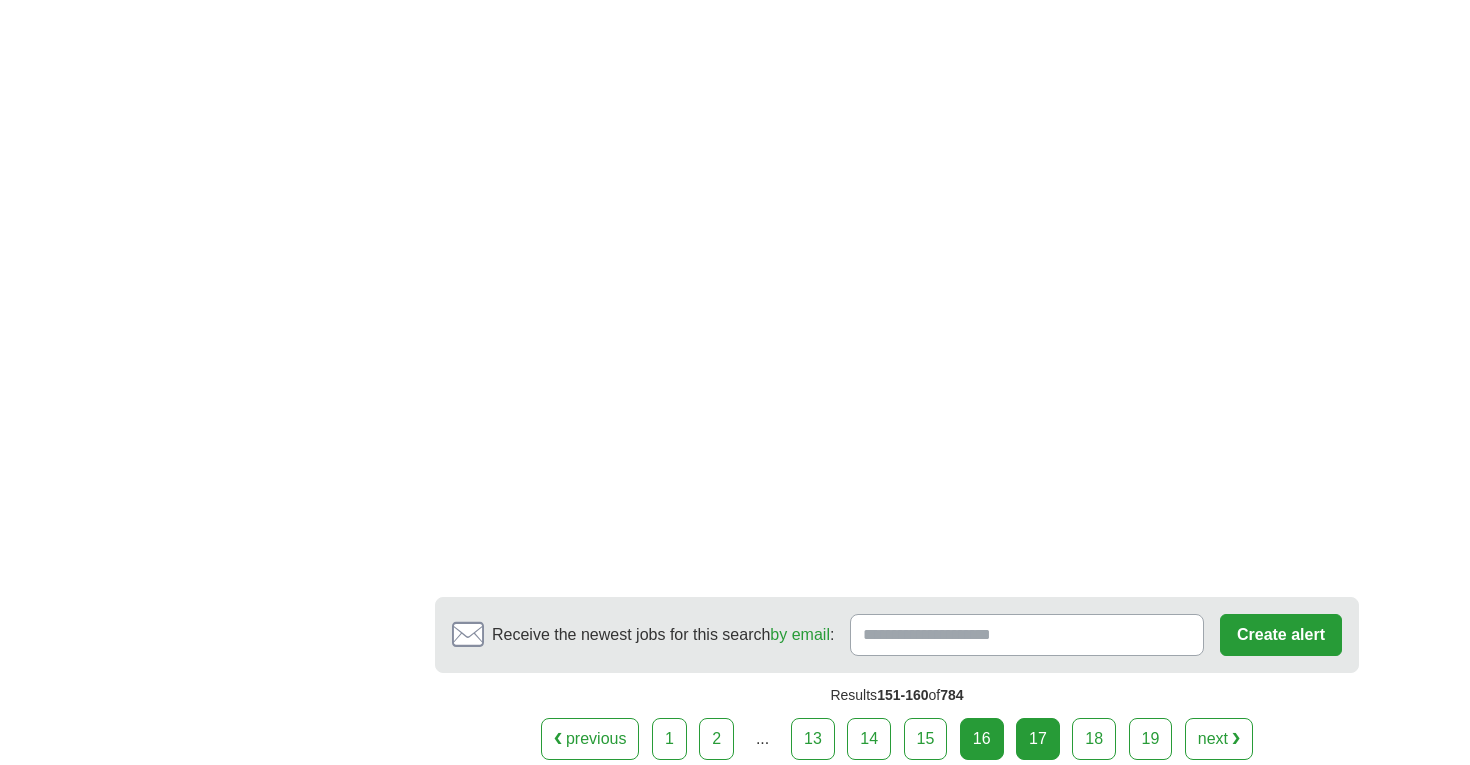 click on "17" at bounding box center (1038, 739) 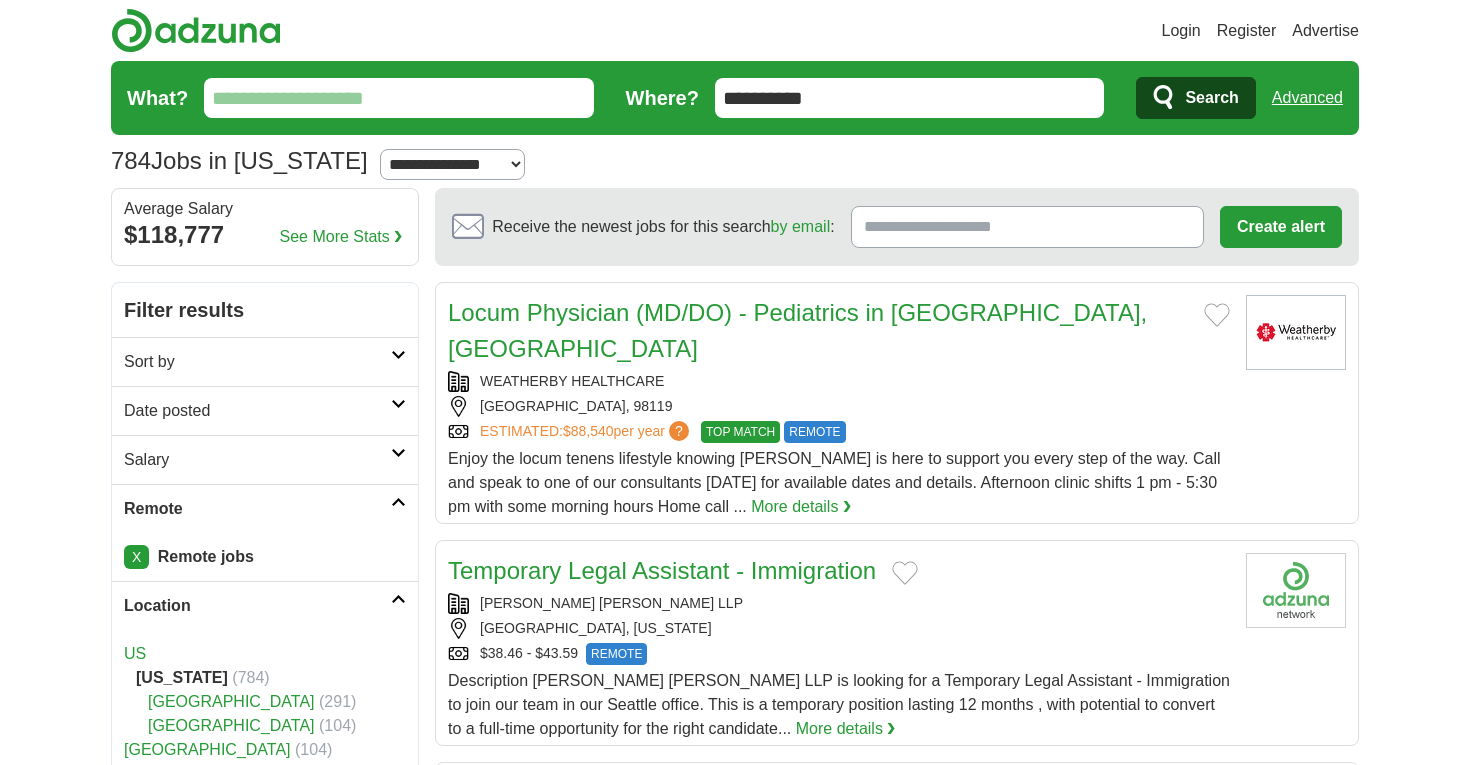 scroll, scrollTop: 102, scrollLeft: 0, axis: vertical 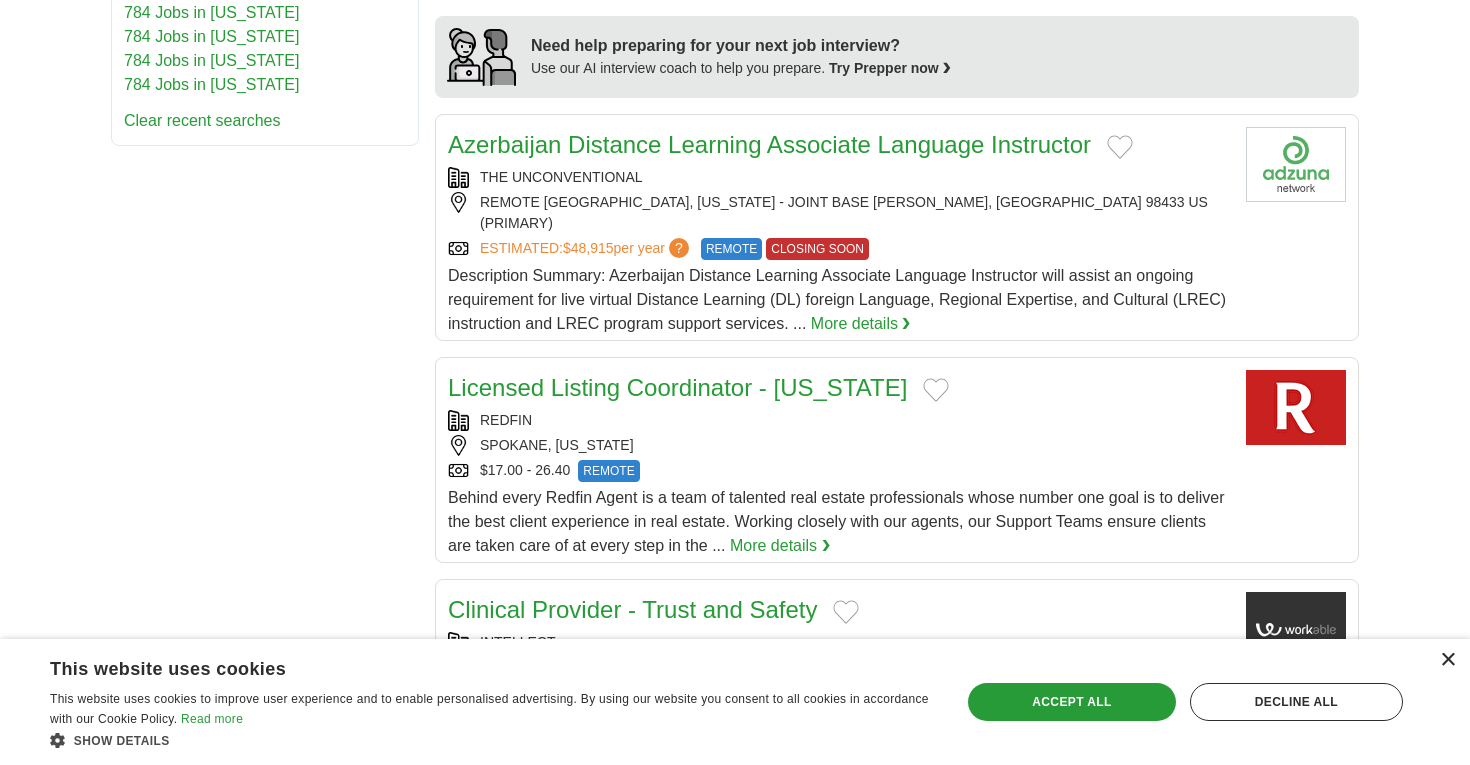 click on "×" at bounding box center [1447, 660] 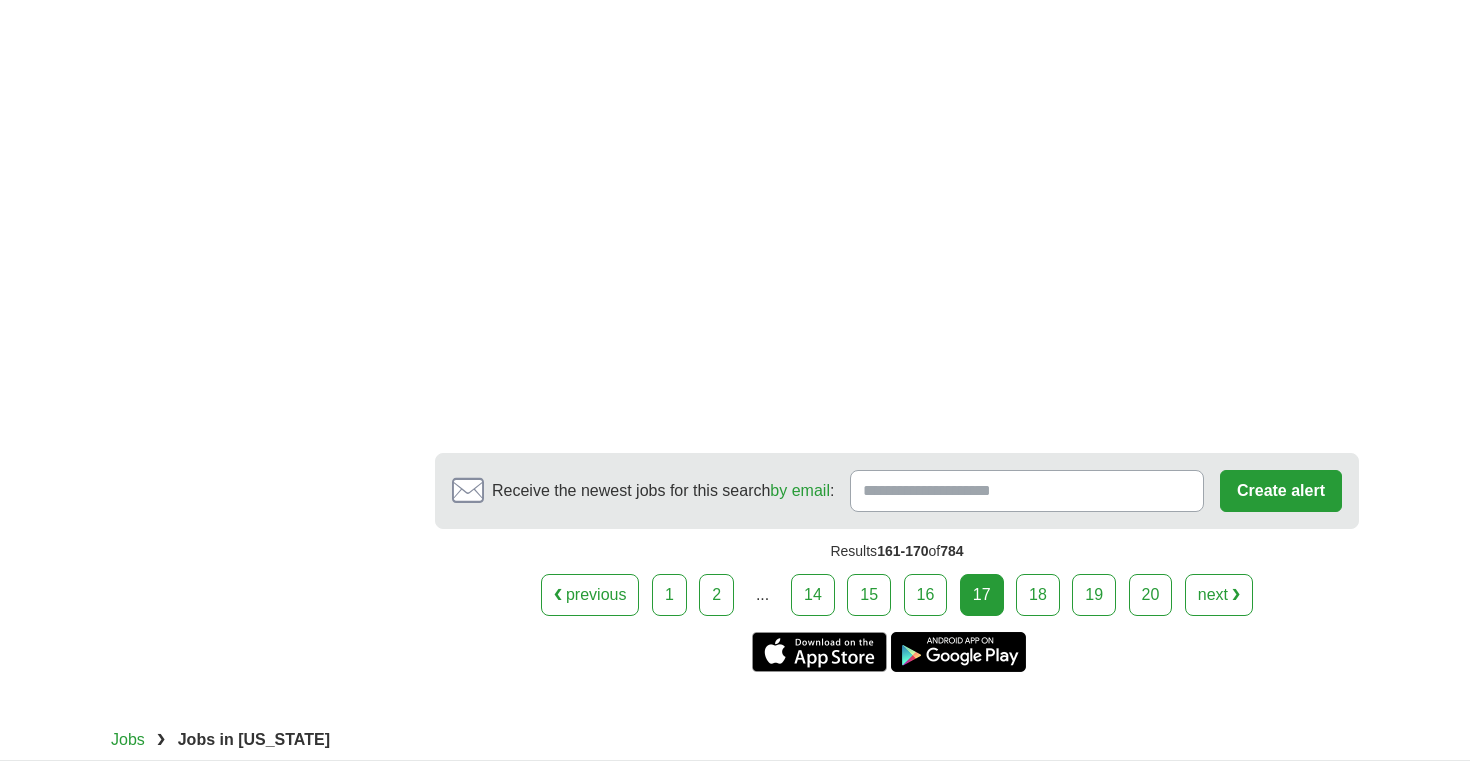 scroll, scrollTop: 3596, scrollLeft: 0, axis: vertical 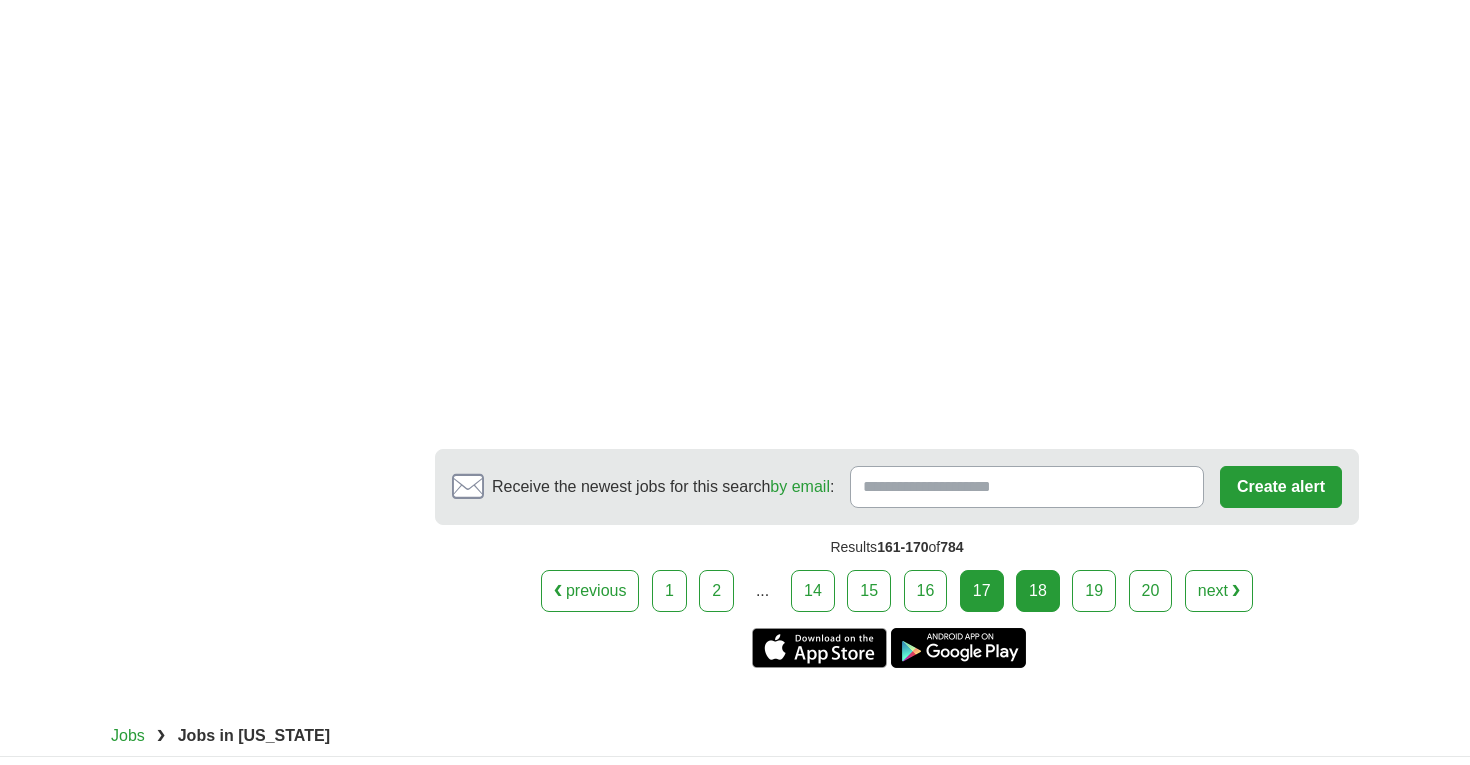 click on "18" at bounding box center [1038, 591] 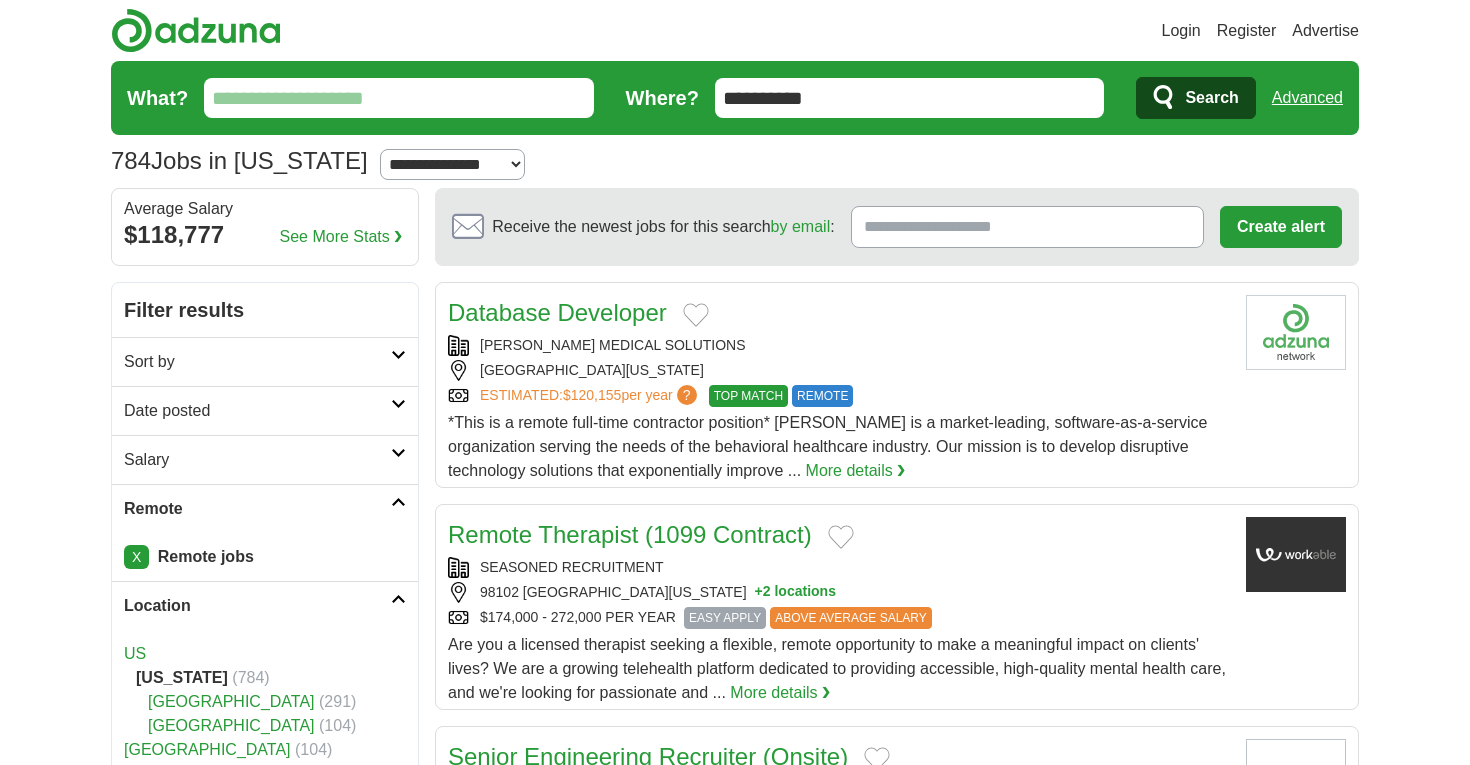 scroll, scrollTop: 0, scrollLeft: 0, axis: both 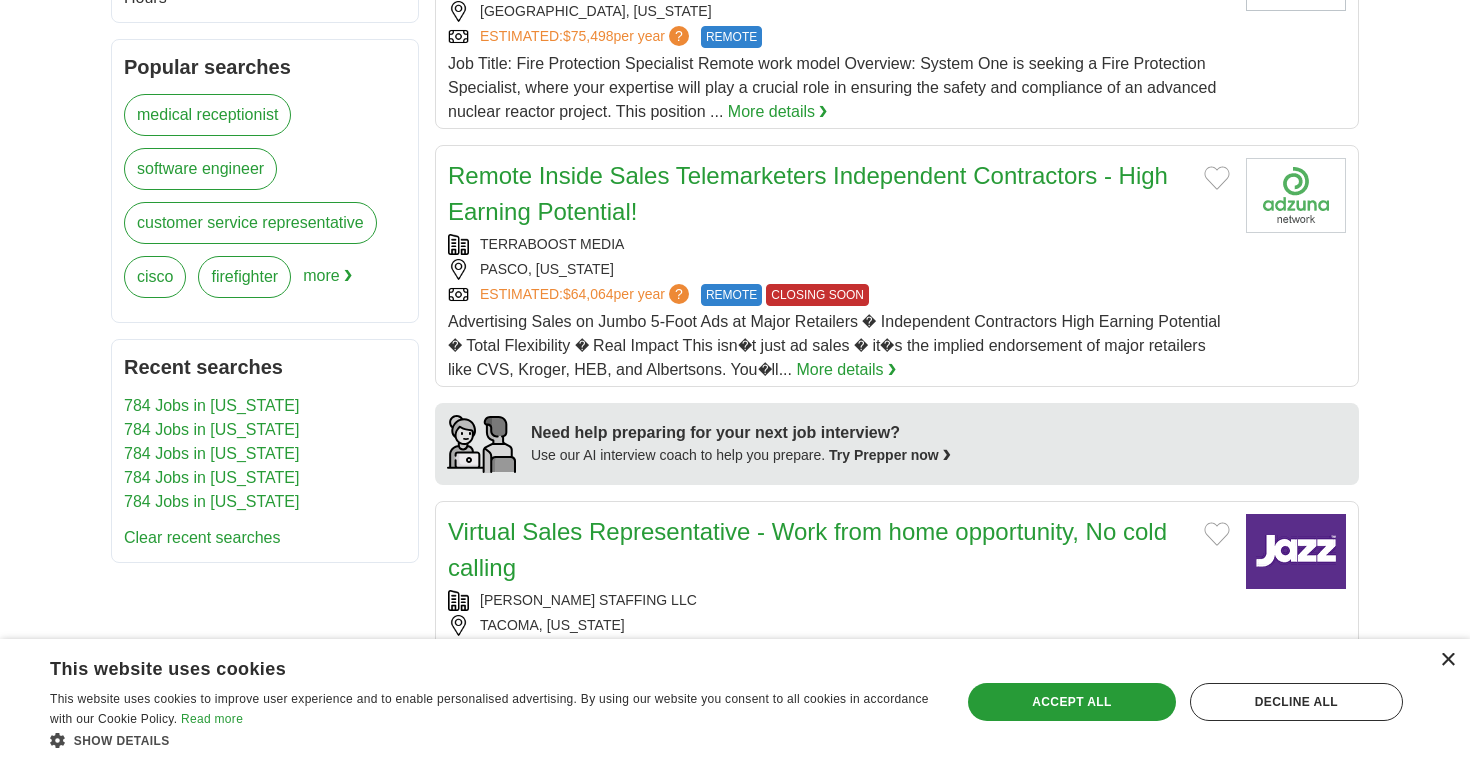 click on "×" at bounding box center [1447, 660] 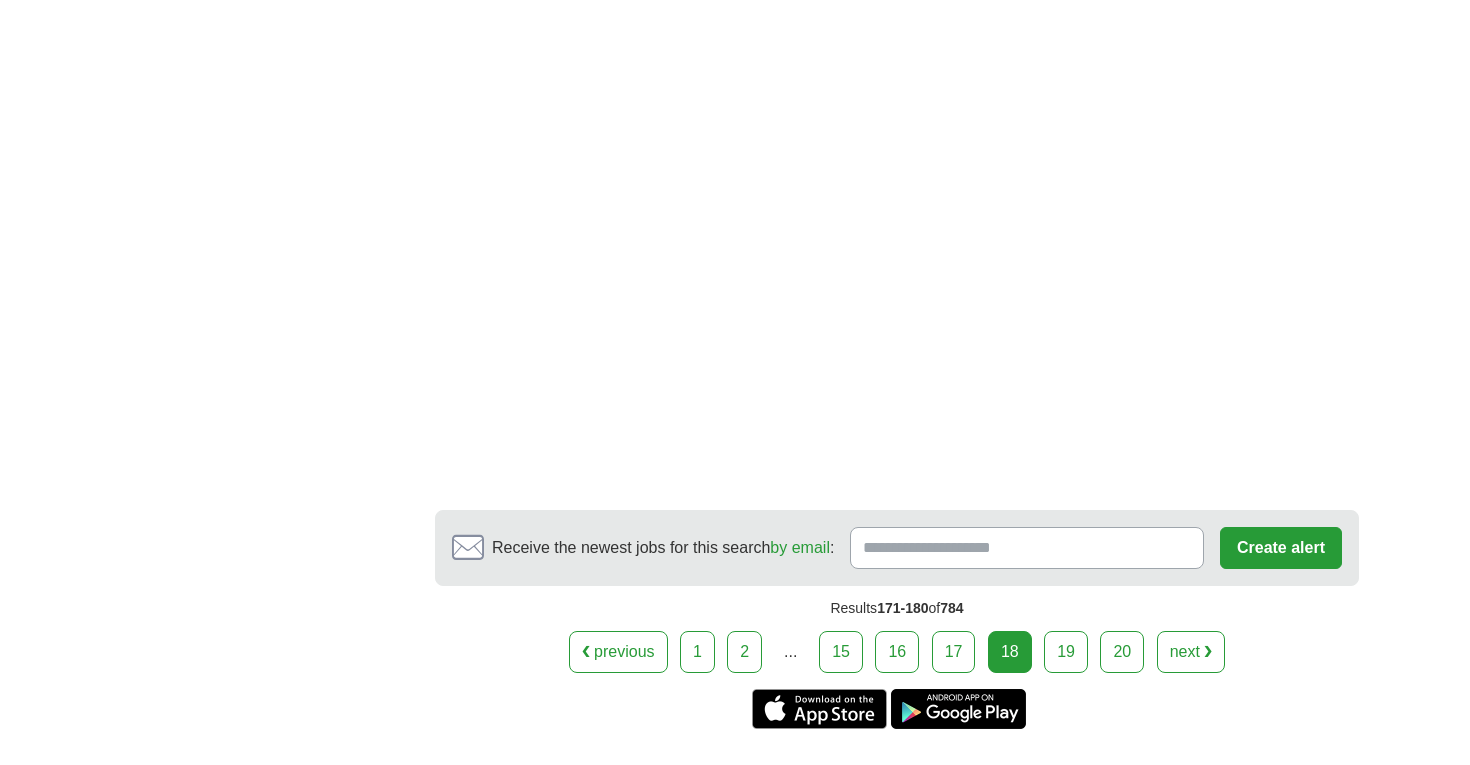 scroll, scrollTop: 3533, scrollLeft: 0, axis: vertical 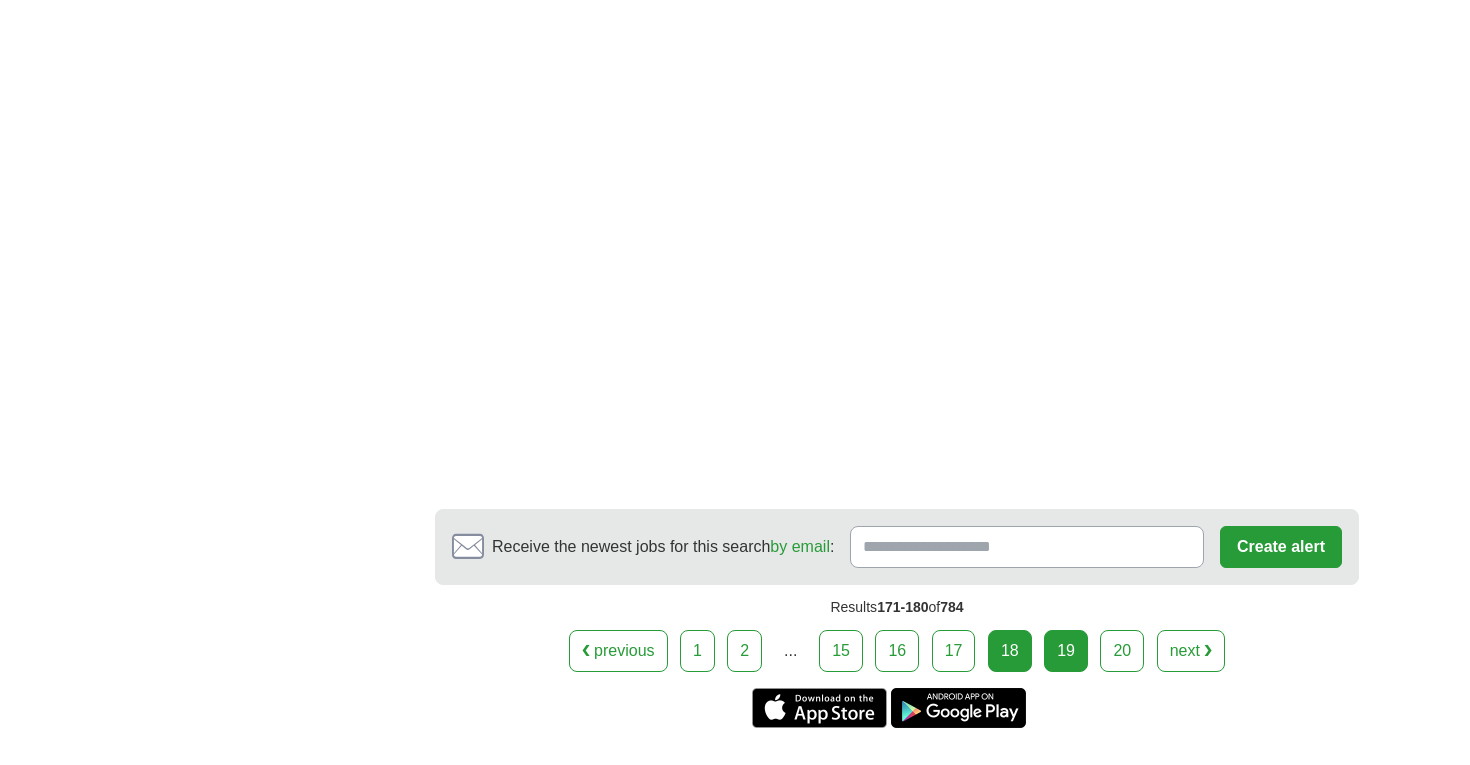 click on "19" at bounding box center (1066, 651) 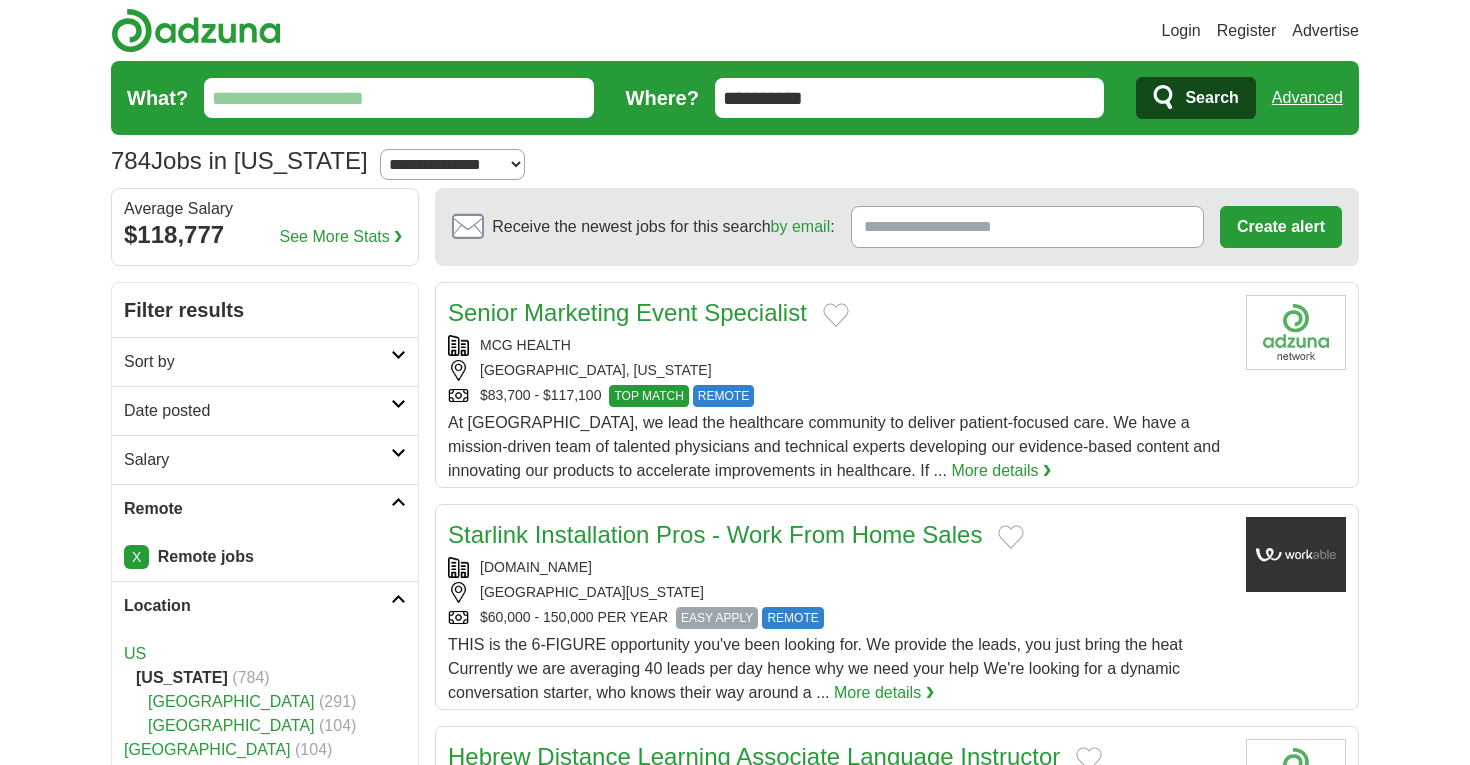 scroll, scrollTop: 0, scrollLeft: 0, axis: both 